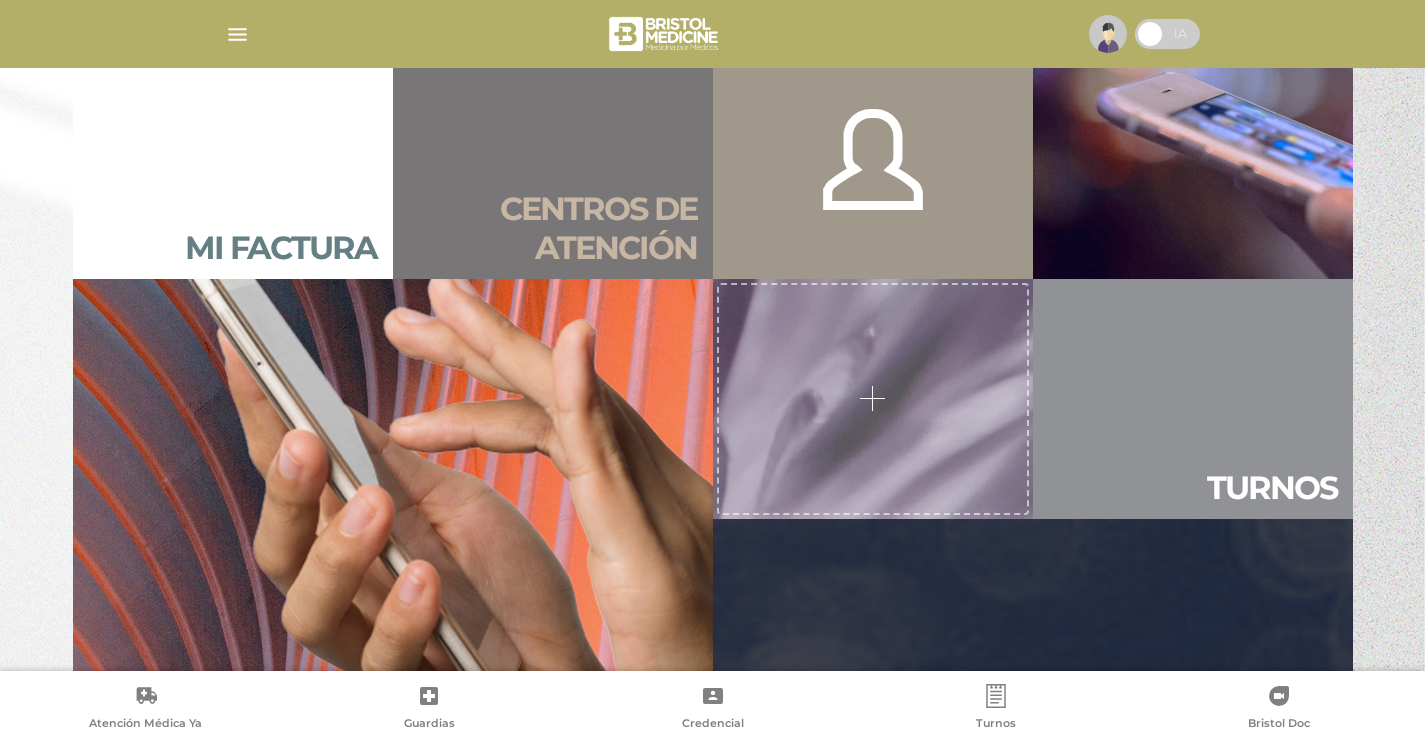 scroll, scrollTop: 1600, scrollLeft: 0, axis: vertical 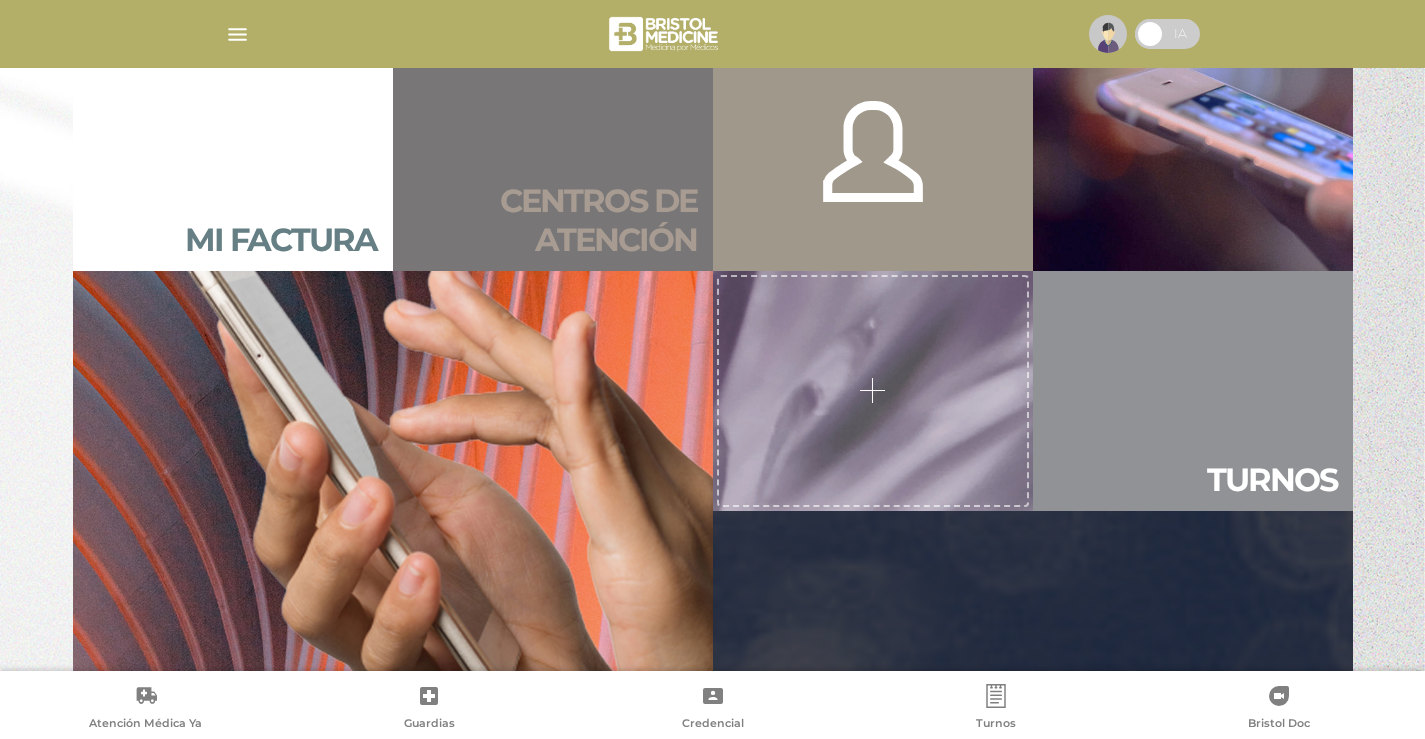 click on "Centros de atención" at bounding box center [553, 220] 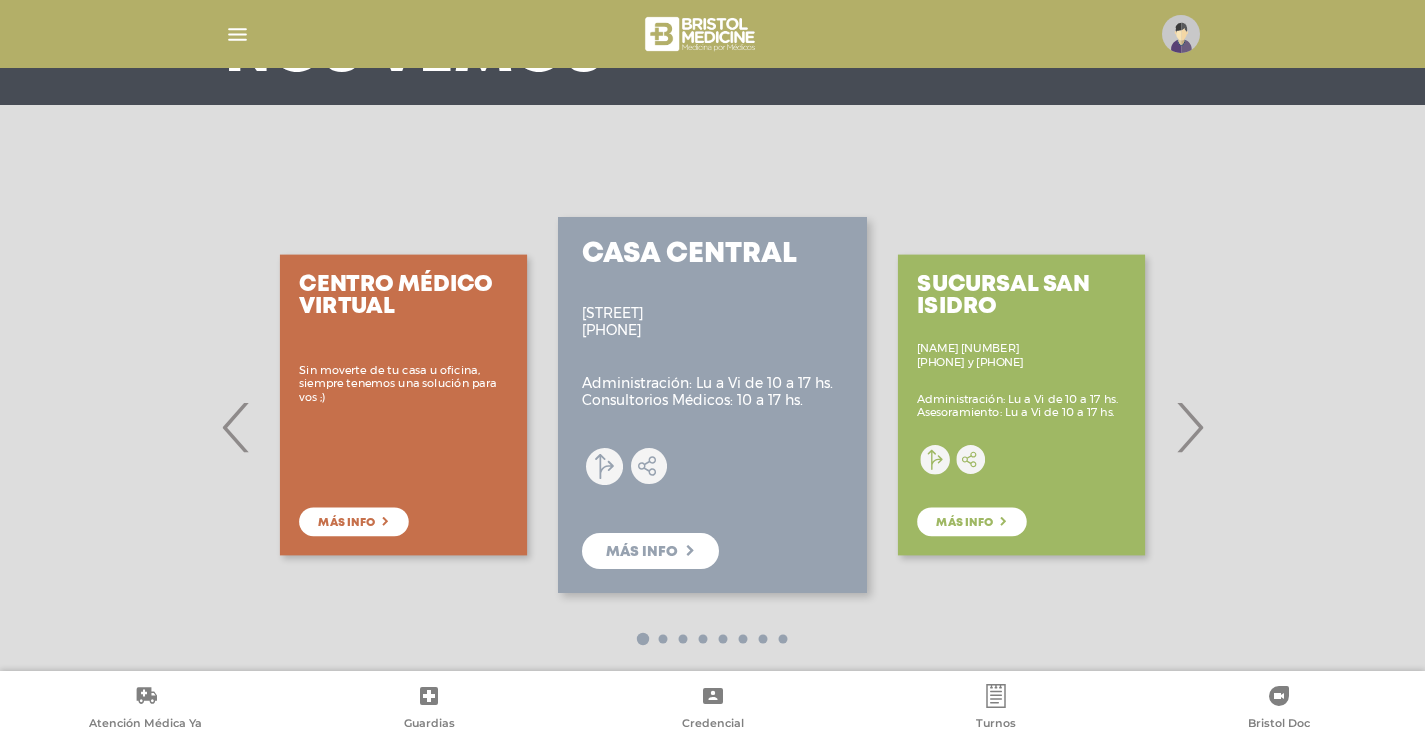 scroll, scrollTop: 241, scrollLeft: 0, axis: vertical 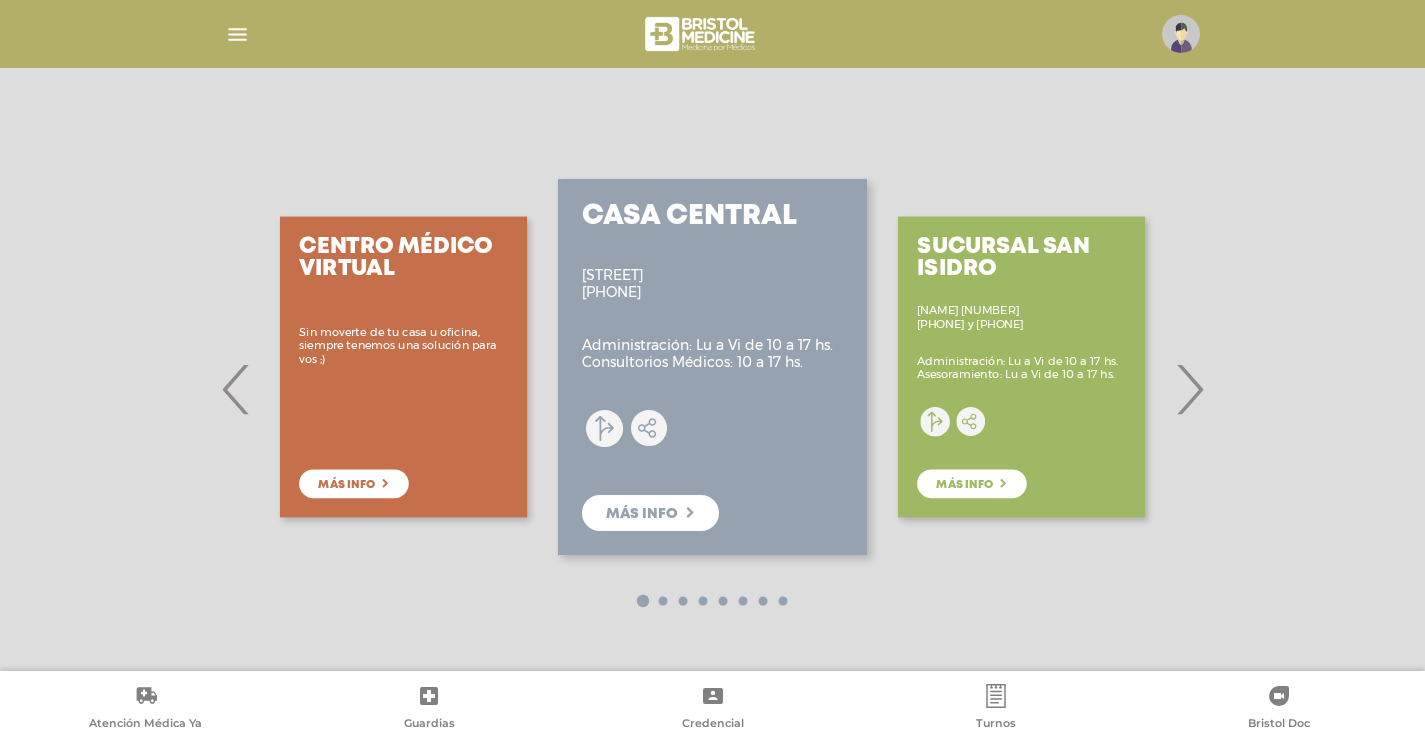 click on "›" at bounding box center (1189, 389) 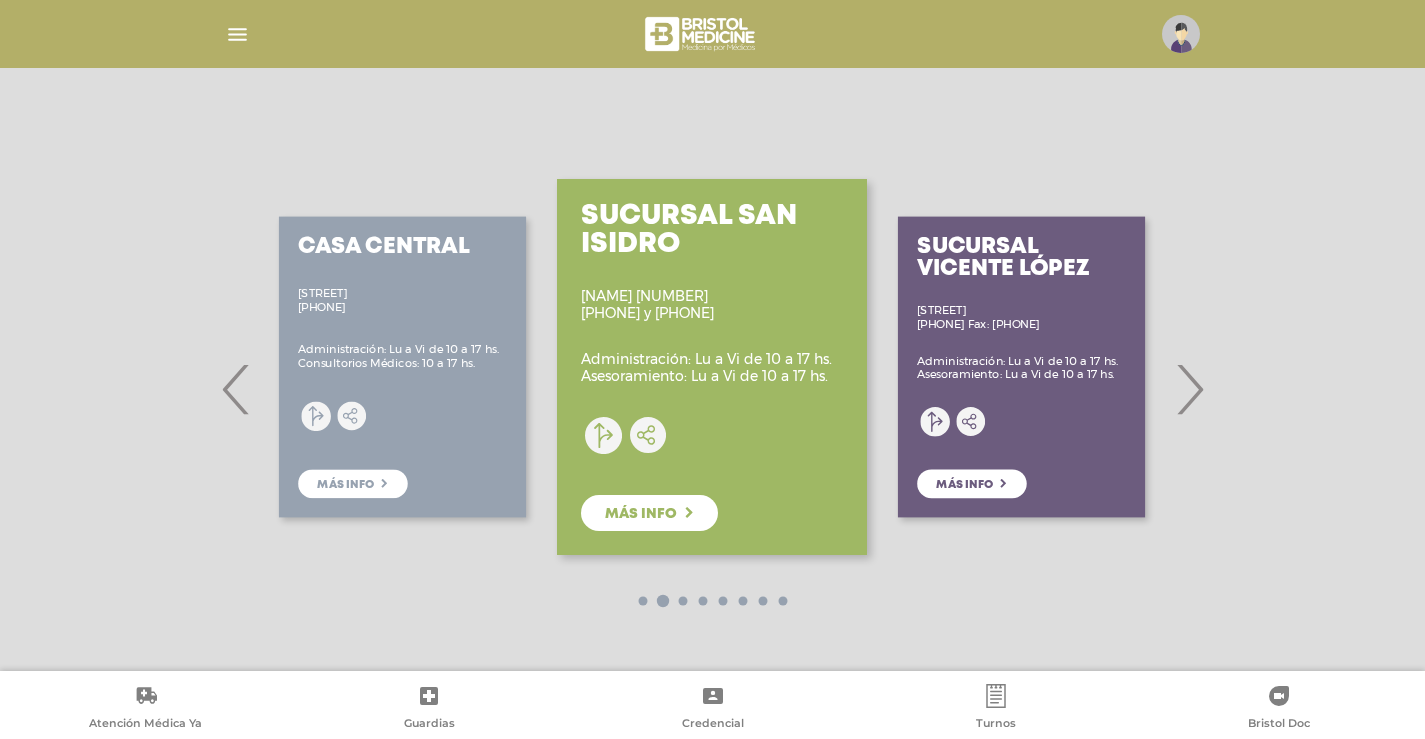 click on "›" at bounding box center (1189, 389) 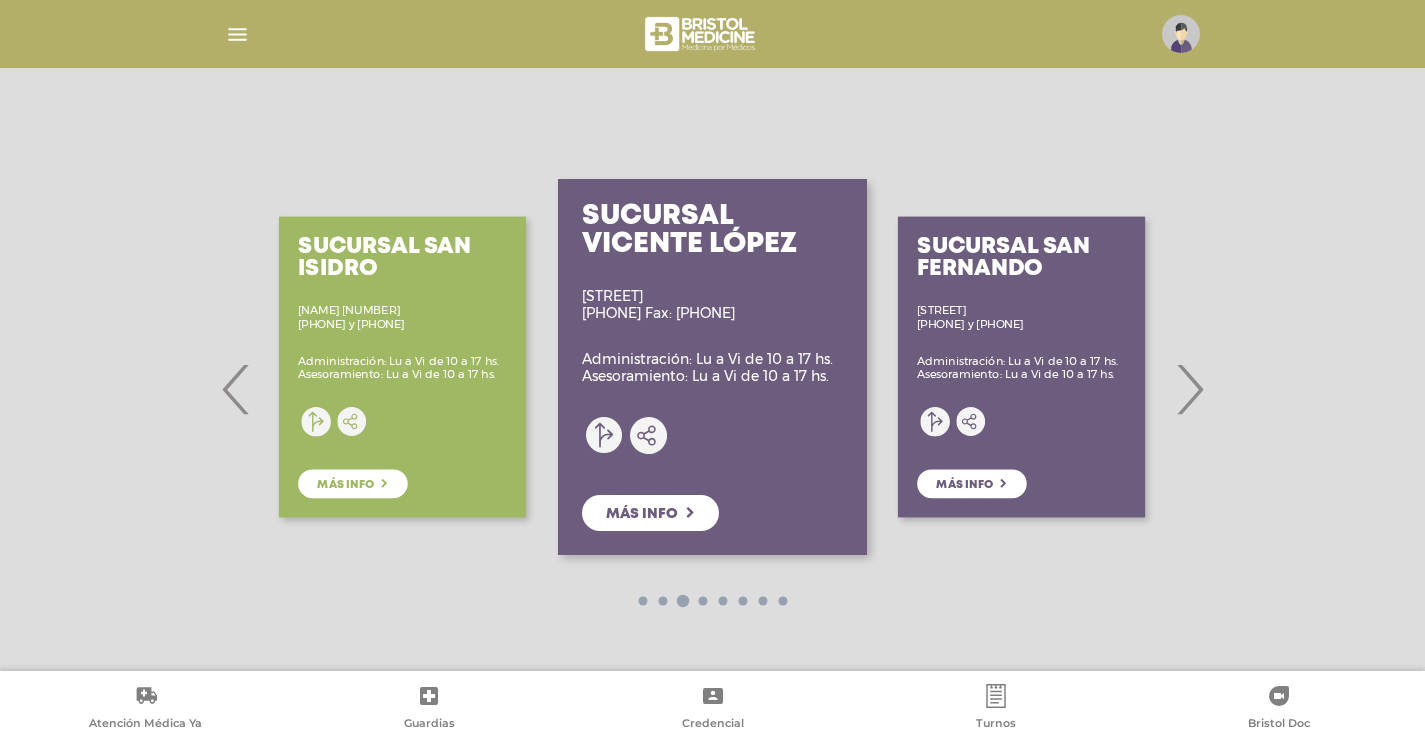 click on "›" at bounding box center (1189, 389) 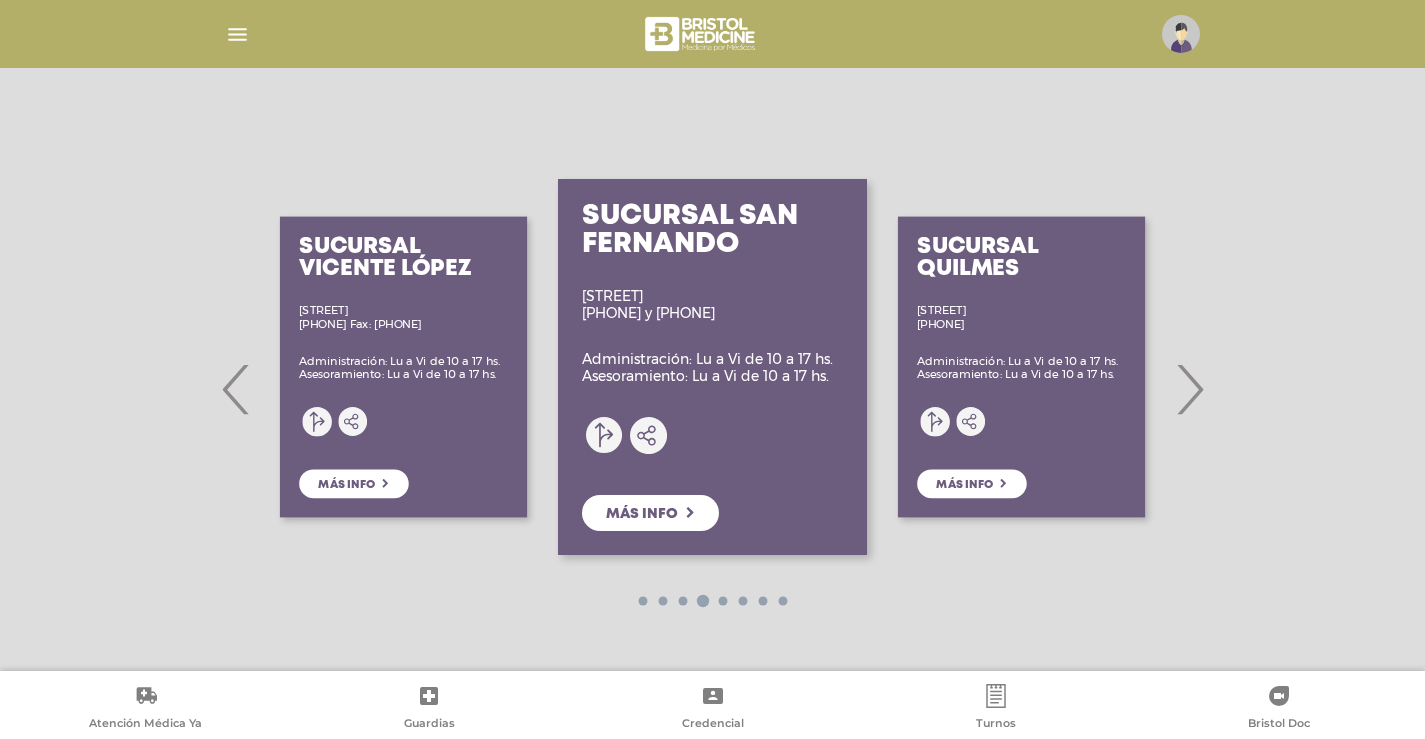 click on "›" at bounding box center (1189, 389) 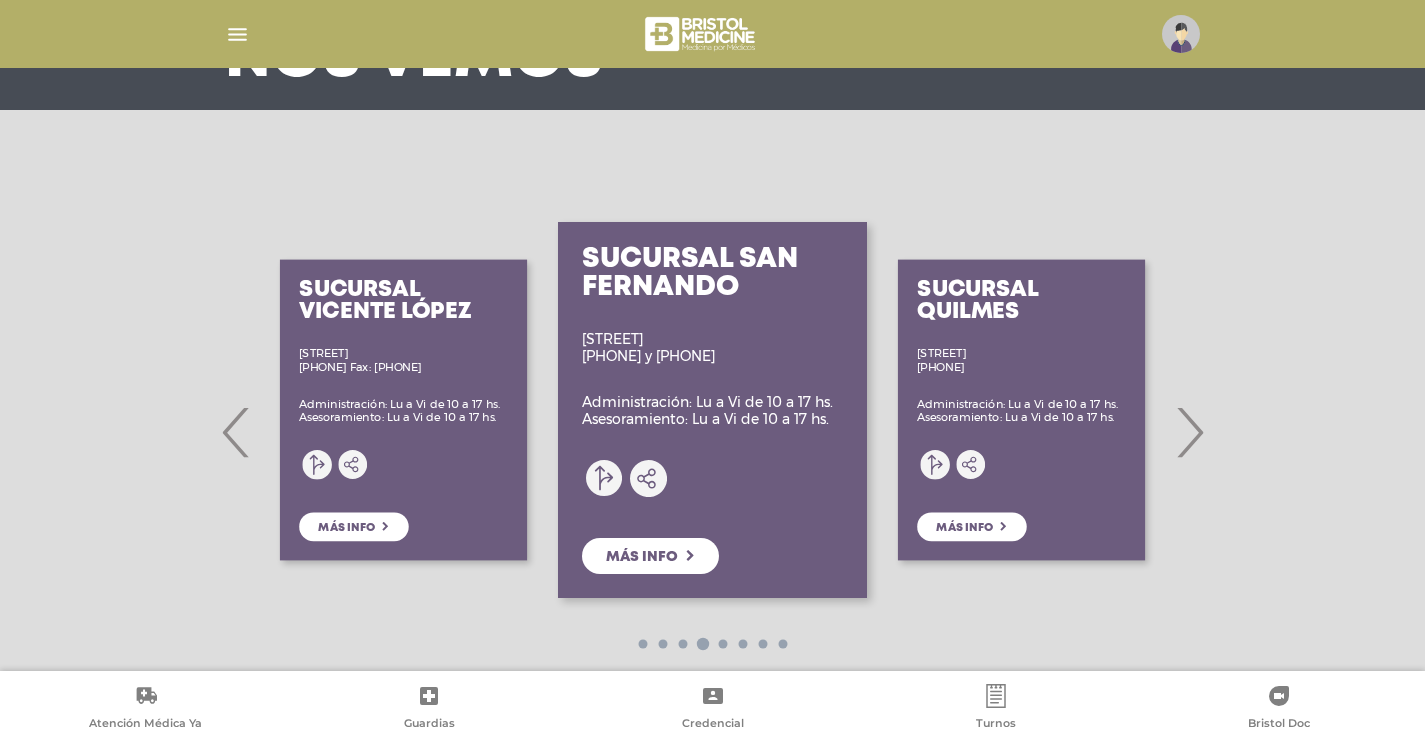 scroll, scrollTop: 200, scrollLeft: 0, axis: vertical 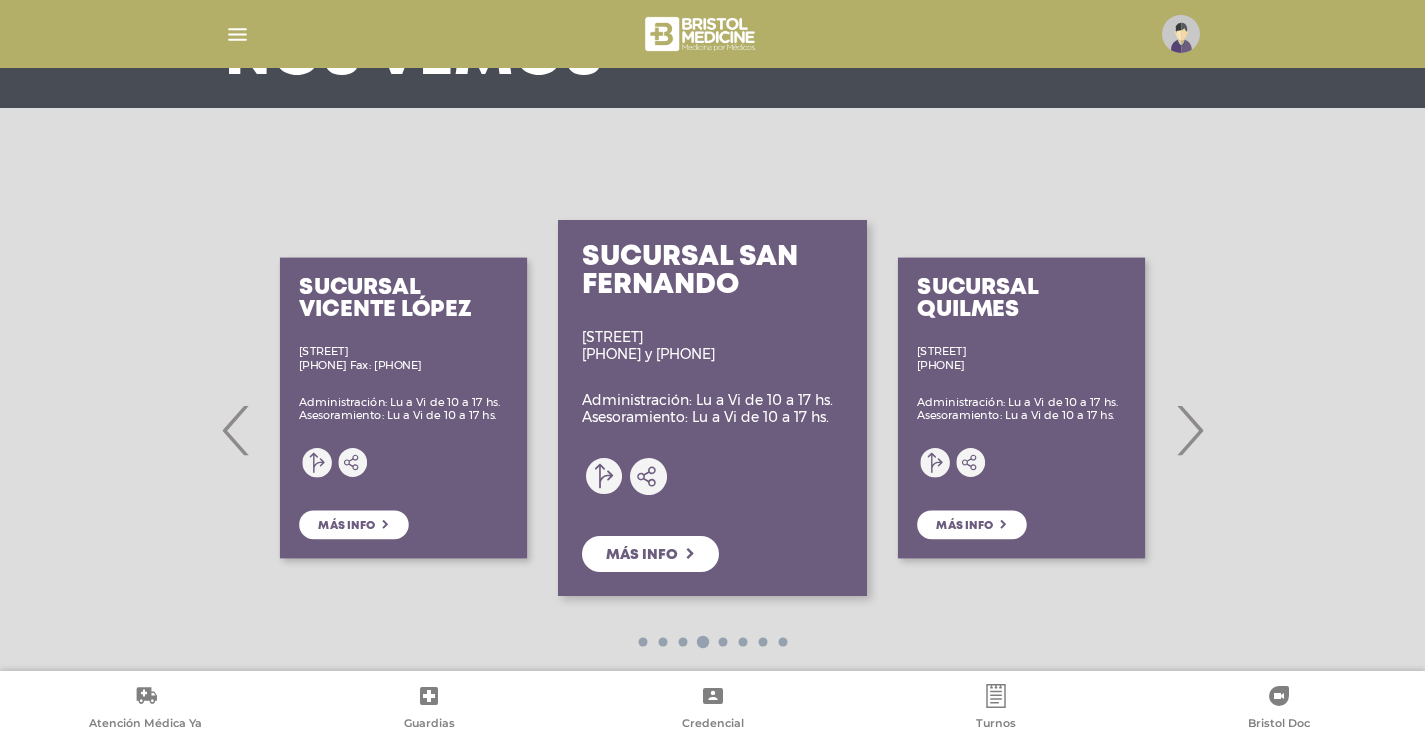 click on "Sucursal Vicente López
Av. Maipú 1205
4796-2800 Fax: 4796-2800
Administración: Lu a Vi de 10 a 17 hs.
Asesoramiento: Lu a Vi de 10 a 17 hs.
Más info" at bounding box center [403, 408] 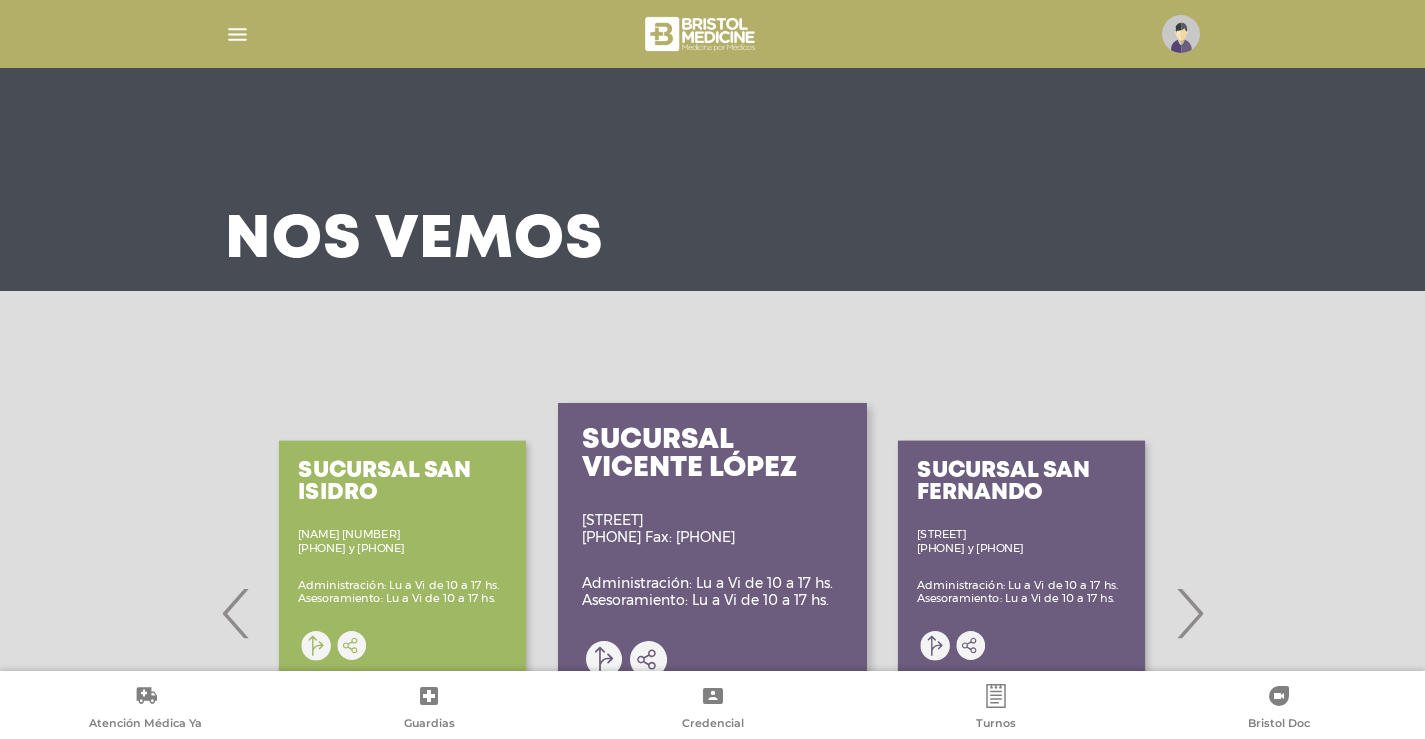 scroll, scrollTop: 0, scrollLeft: 0, axis: both 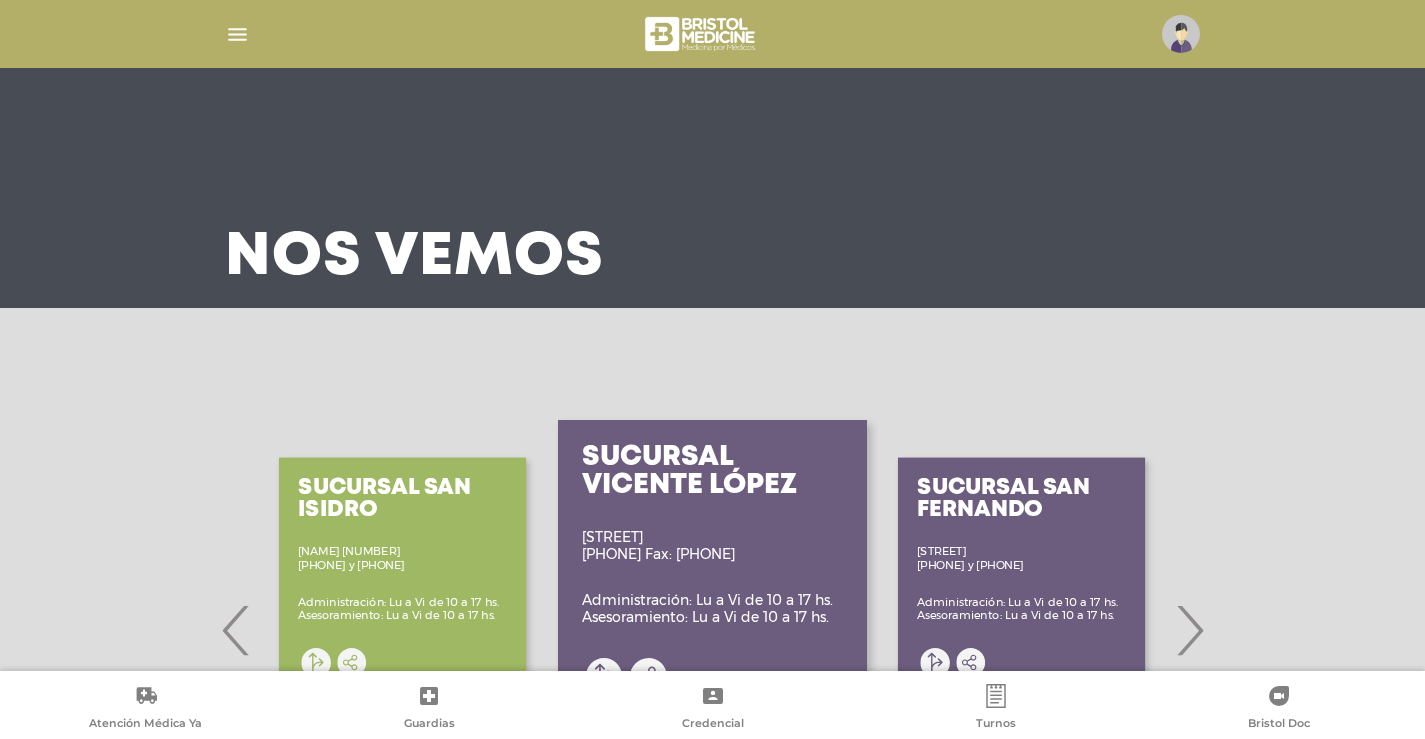 click at bounding box center [237, 34] 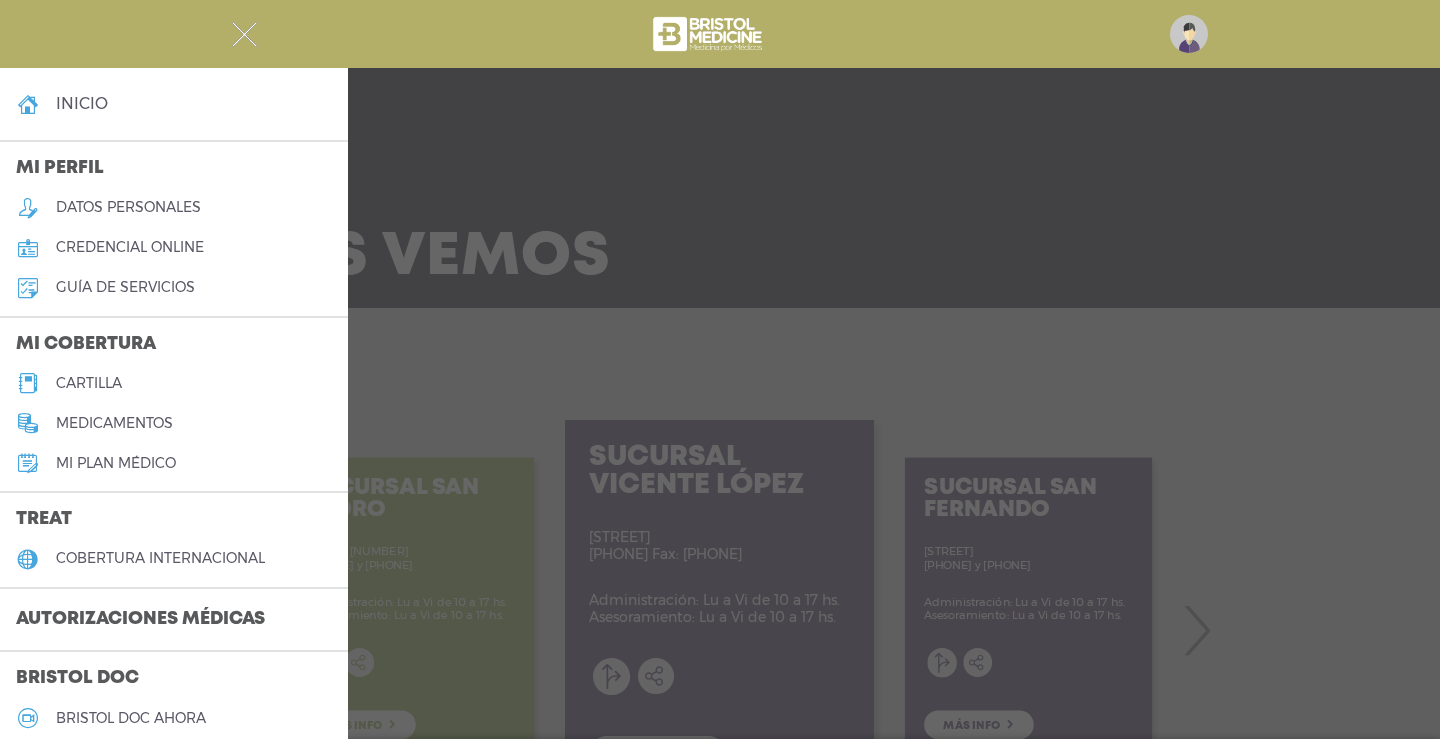click on "cartilla" at bounding box center [89, 383] 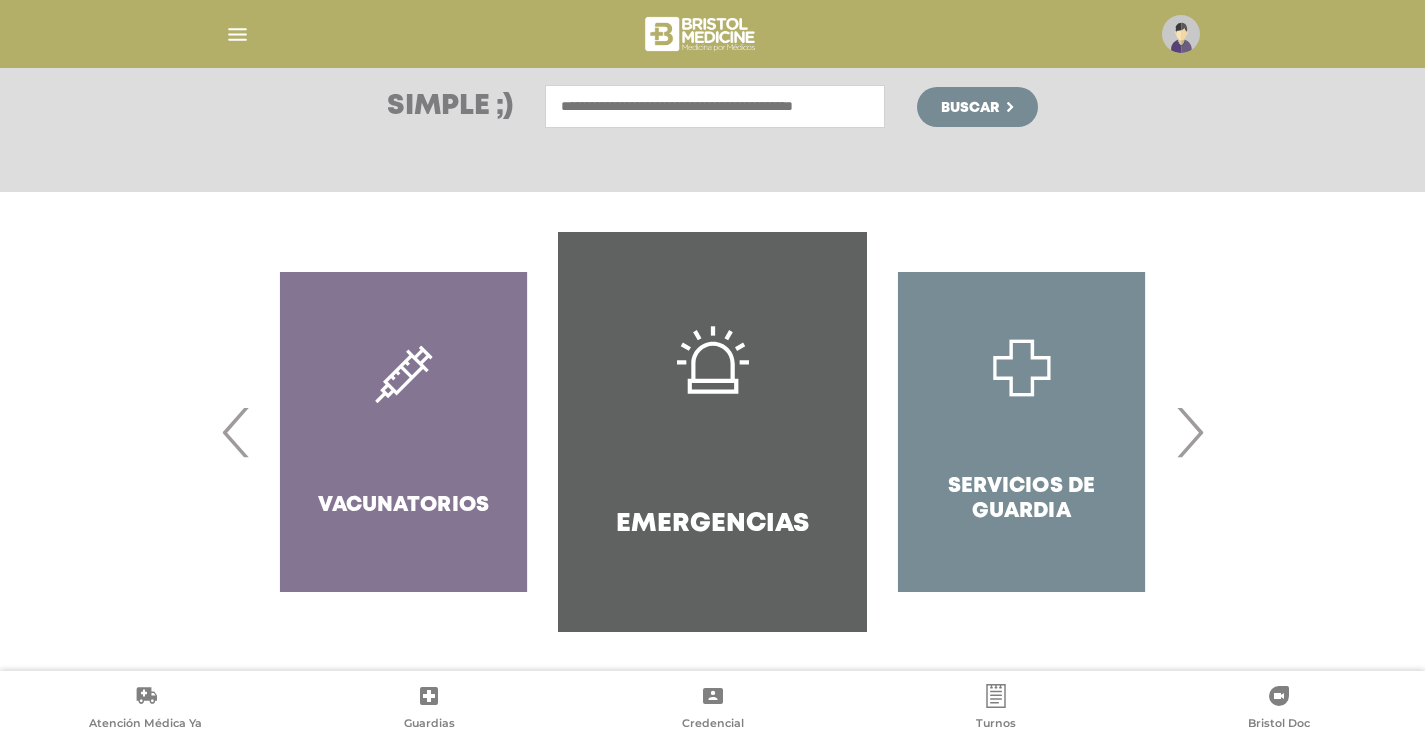 scroll, scrollTop: 288, scrollLeft: 0, axis: vertical 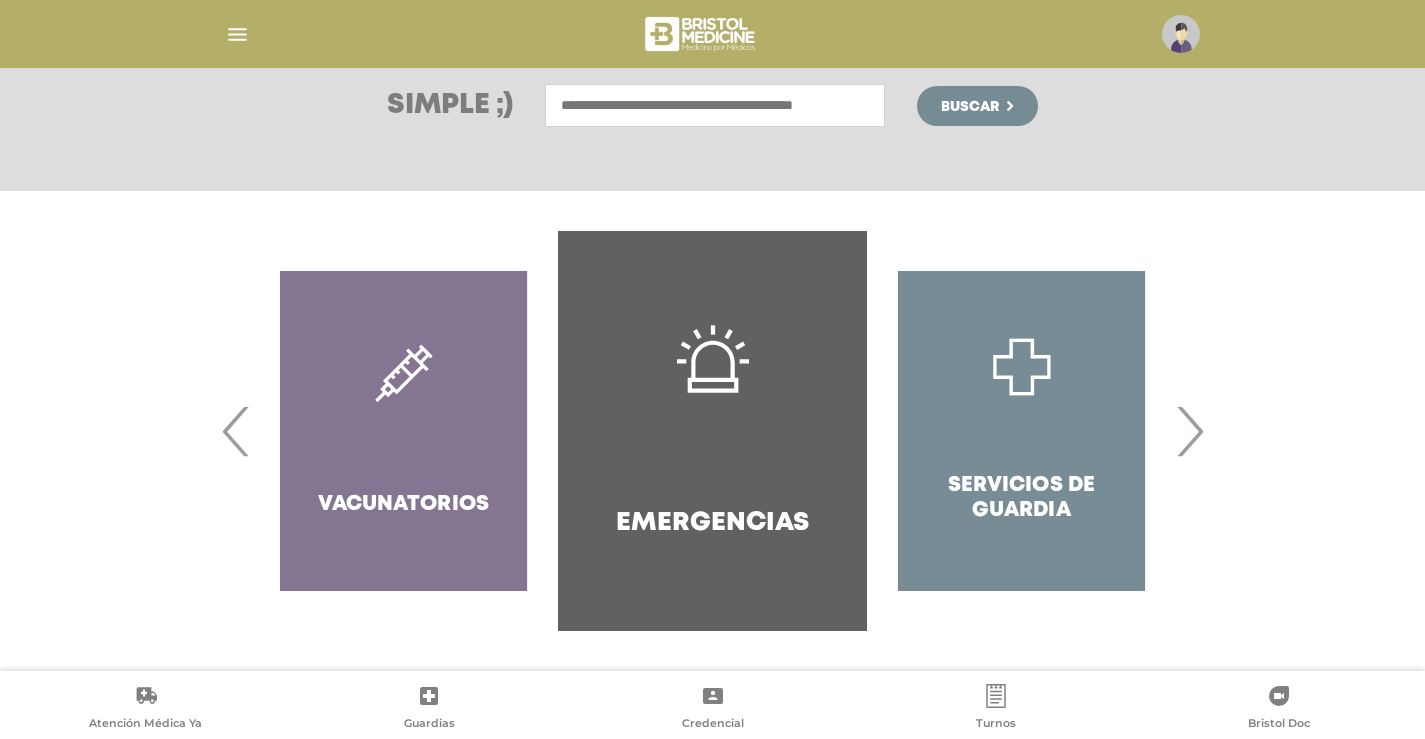 click on "›" at bounding box center (1189, 431) 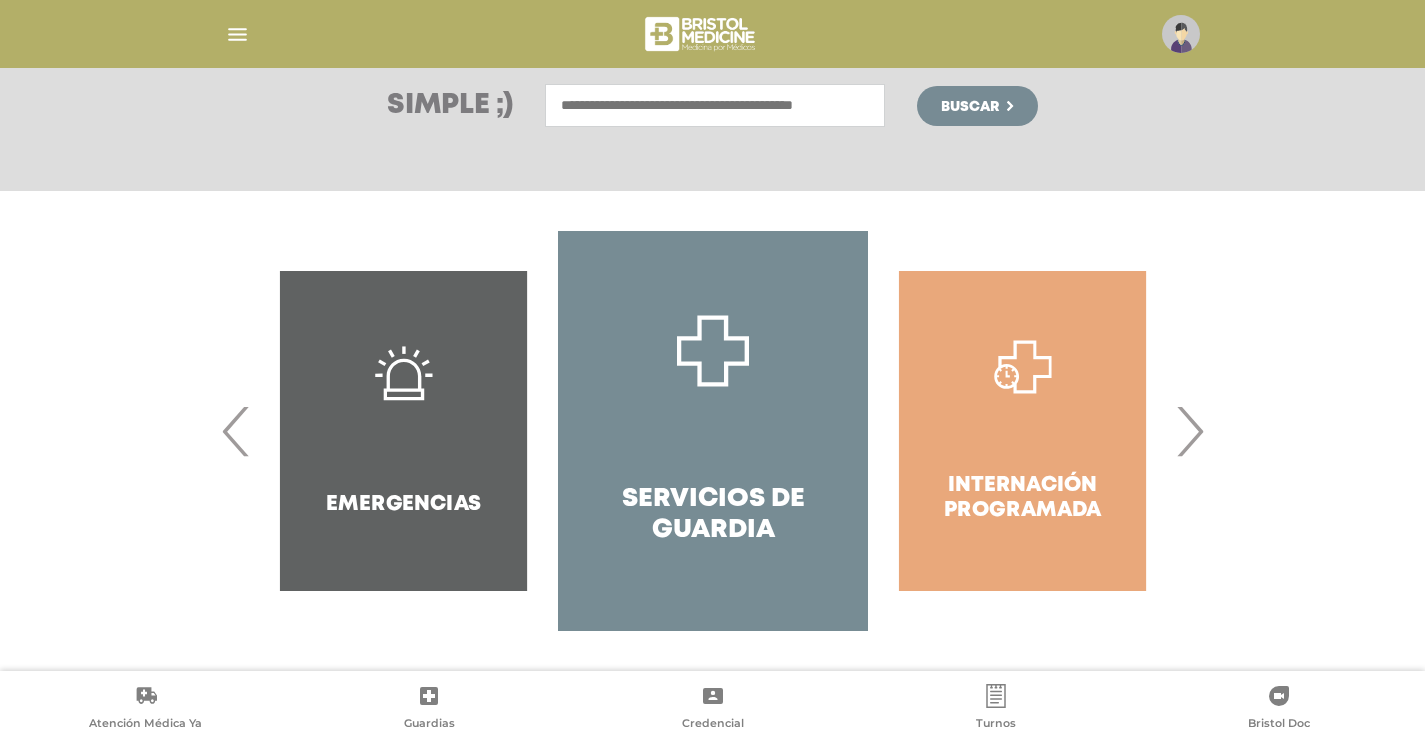 click on "›" at bounding box center [1189, 431] 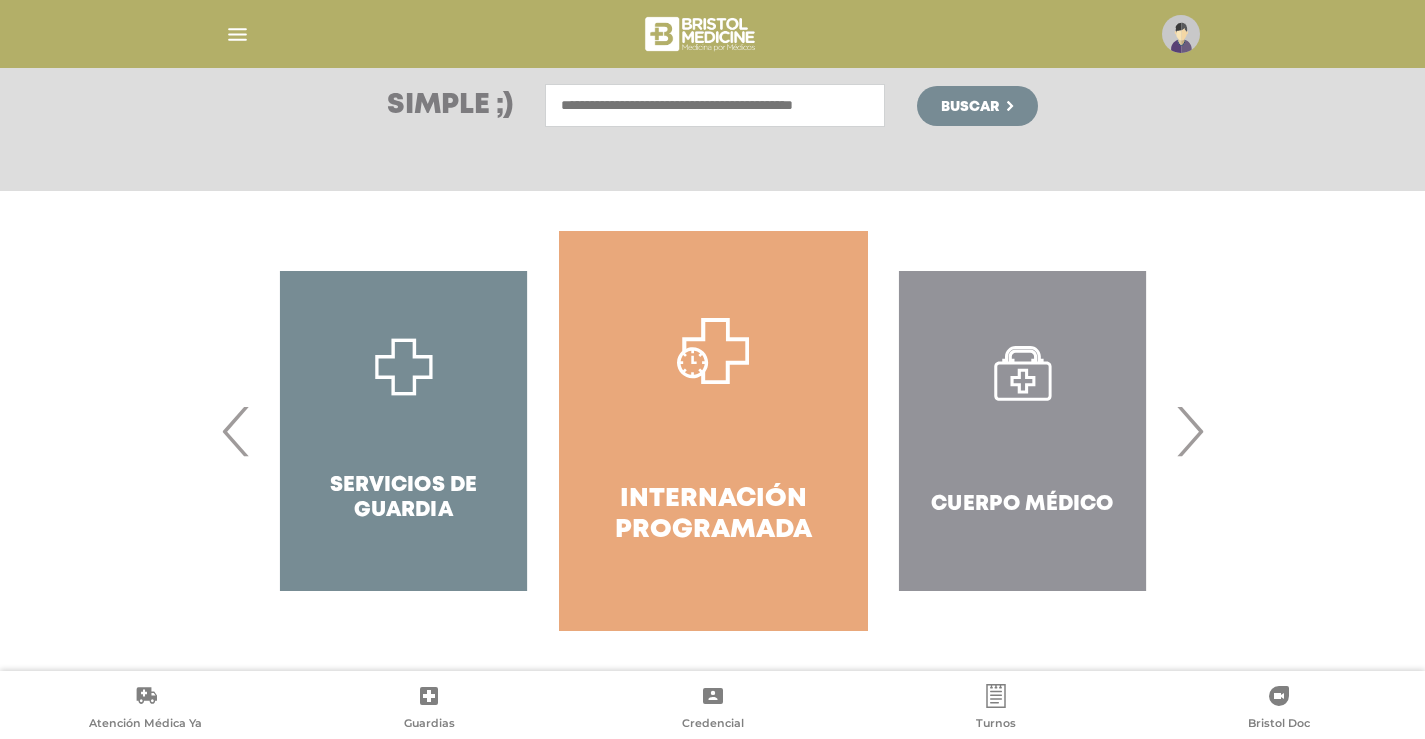 click on "›" at bounding box center [1189, 431] 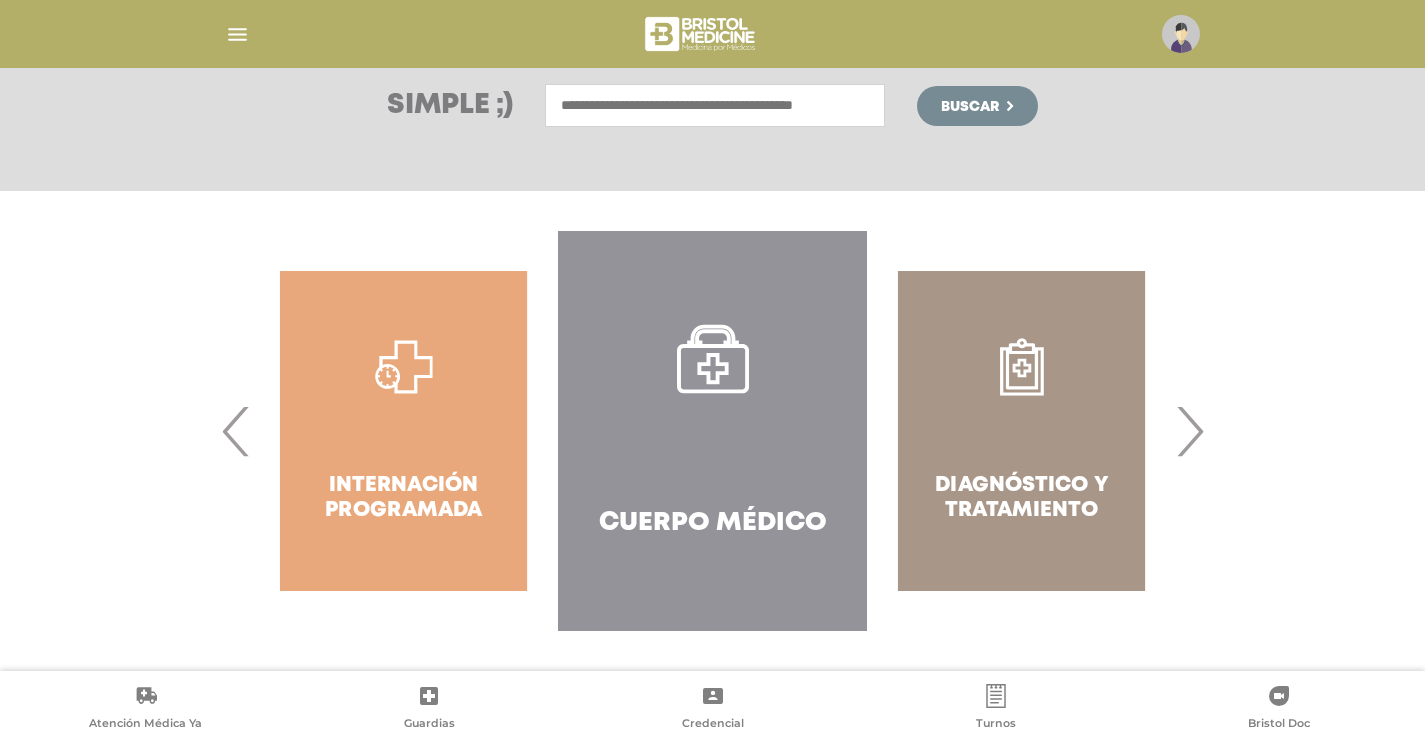 click on "›" at bounding box center [1189, 431] 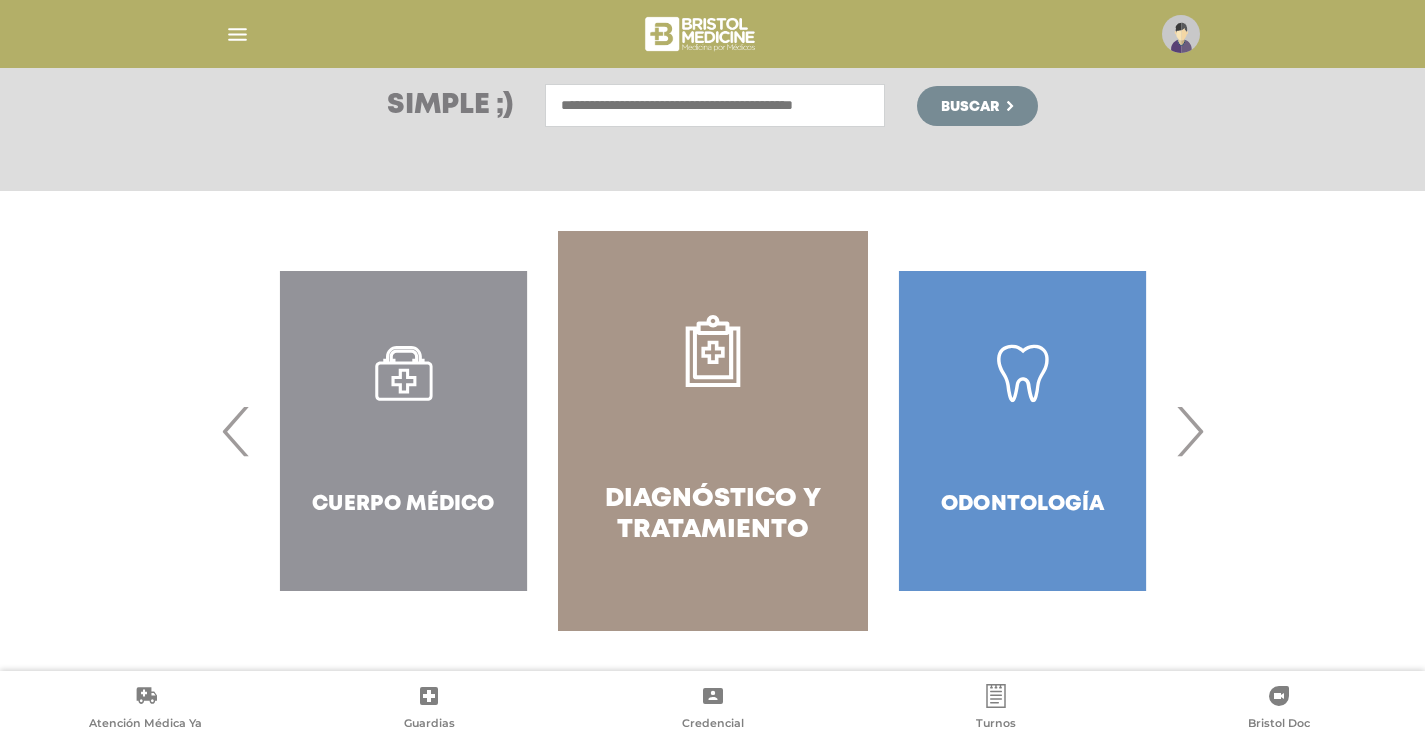 click on "Diagnóstico y Tratamiento" at bounding box center [712, 515] 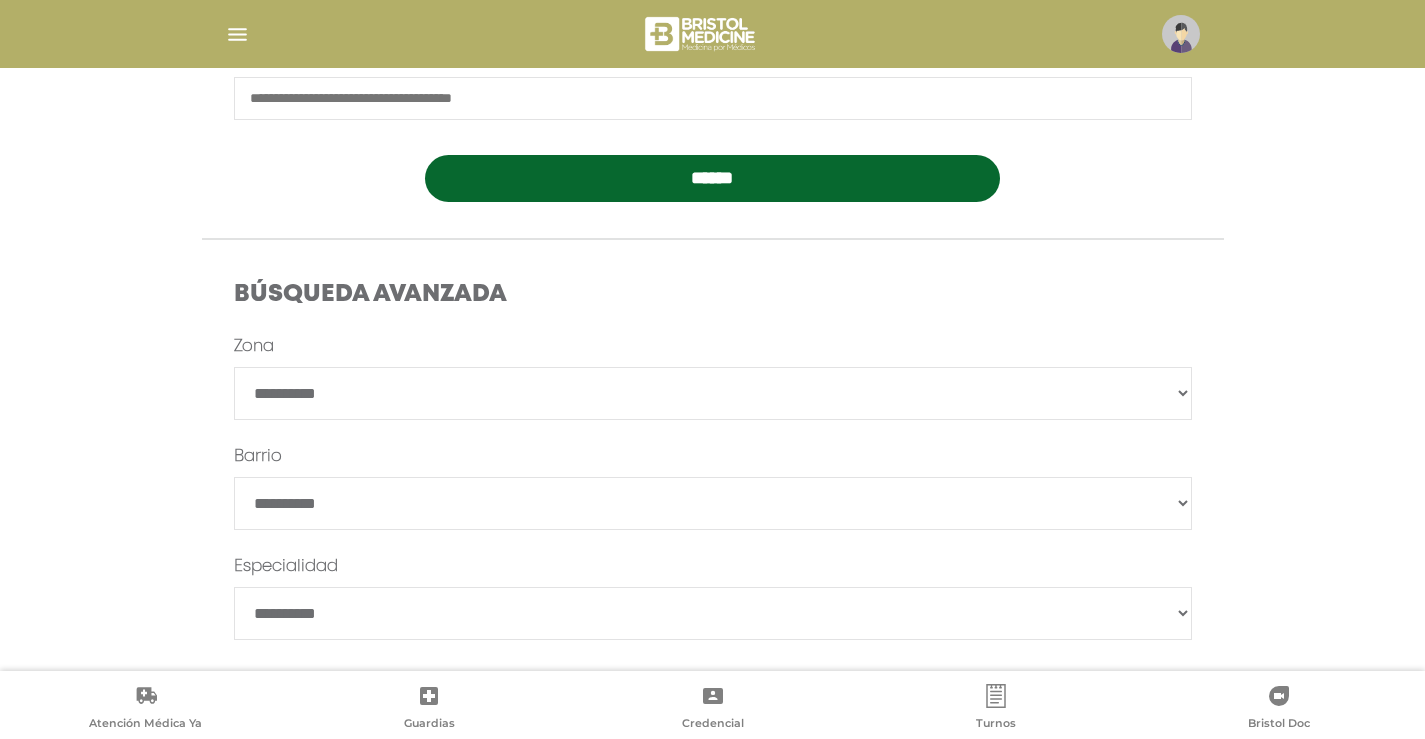 scroll, scrollTop: 412, scrollLeft: 0, axis: vertical 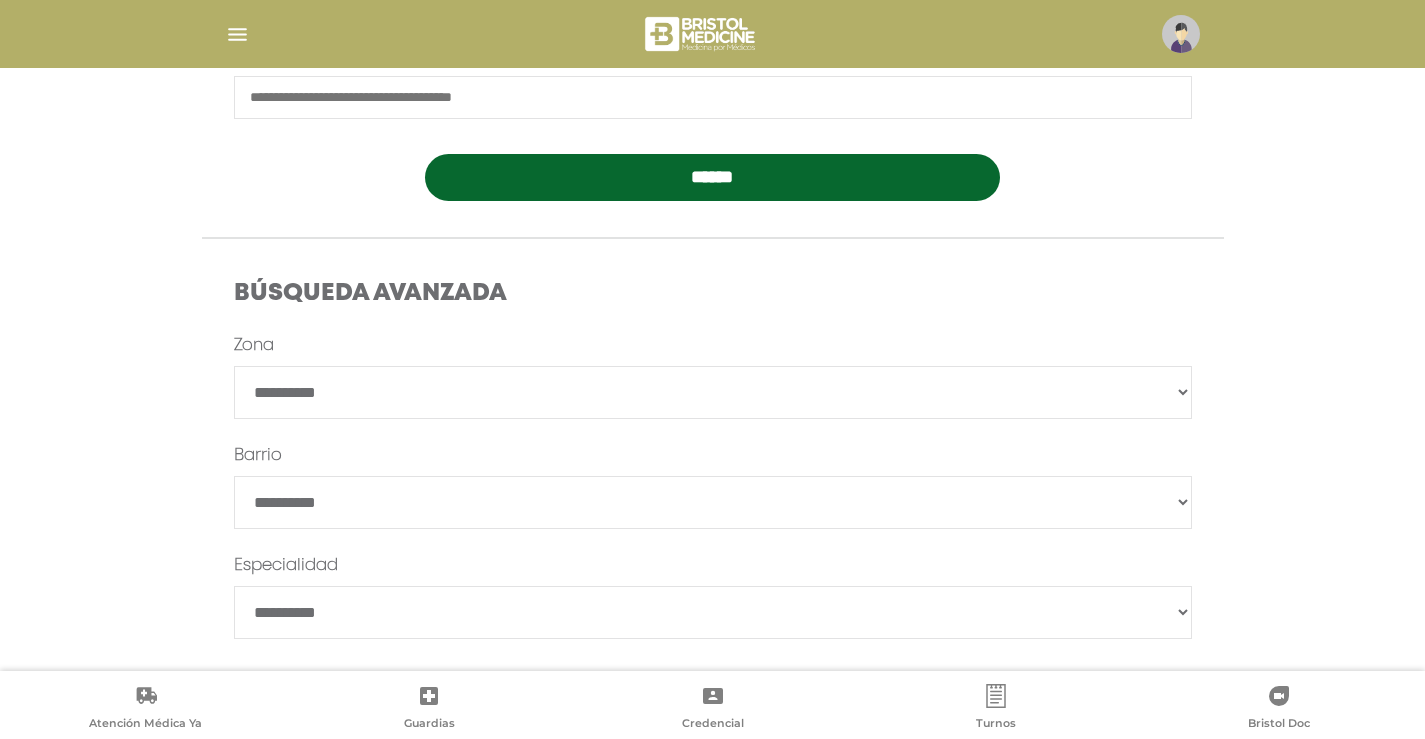 click on "**********" at bounding box center (713, 392) 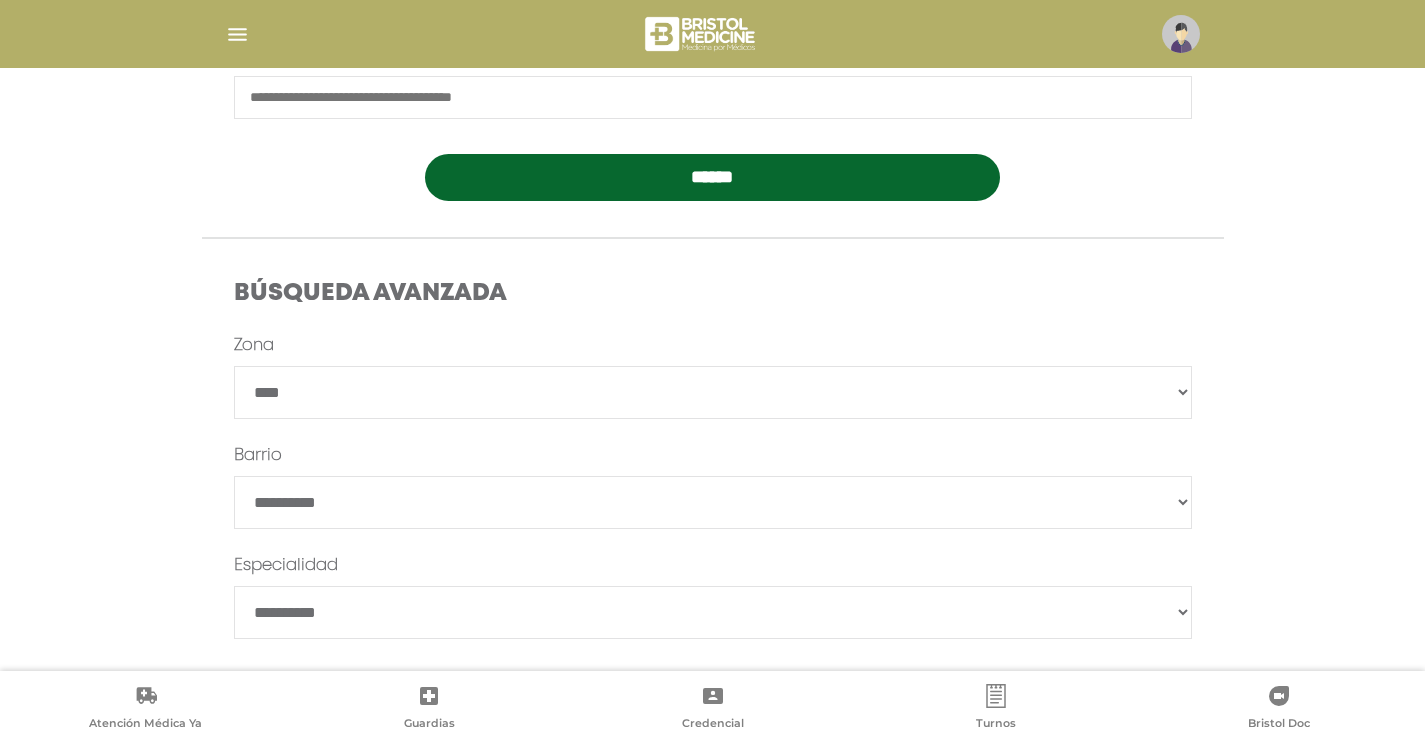 click on "**********" at bounding box center (713, 392) 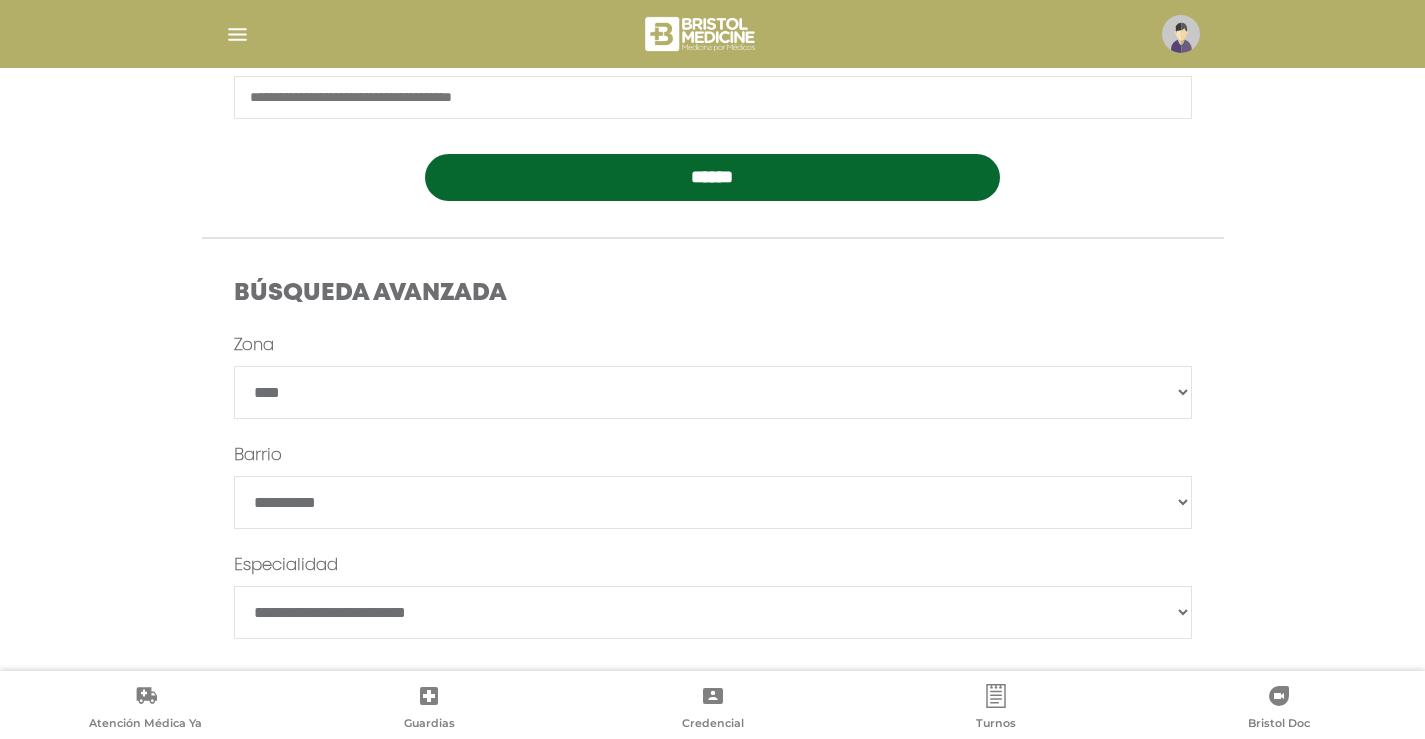 click on "**********" at bounding box center [713, 612] 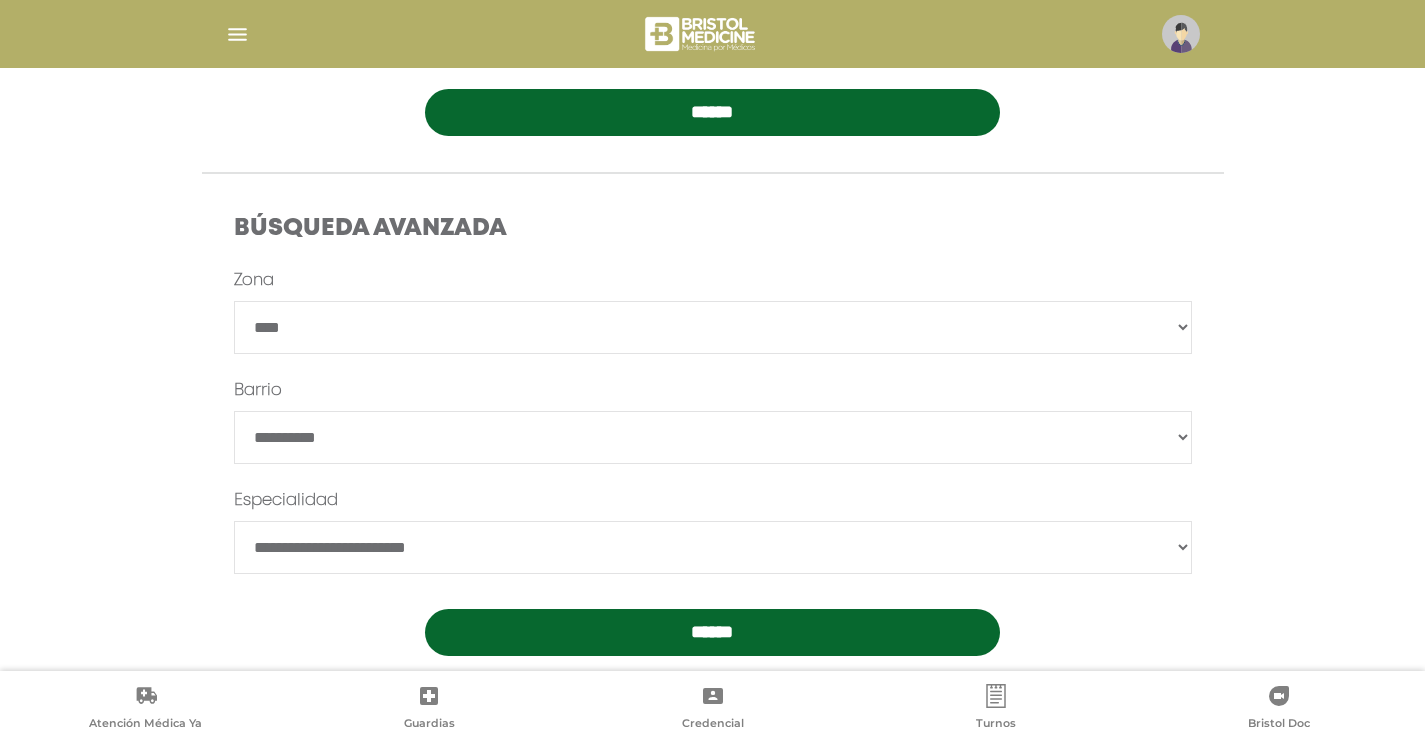scroll, scrollTop: 512, scrollLeft: 0, axis: vertical 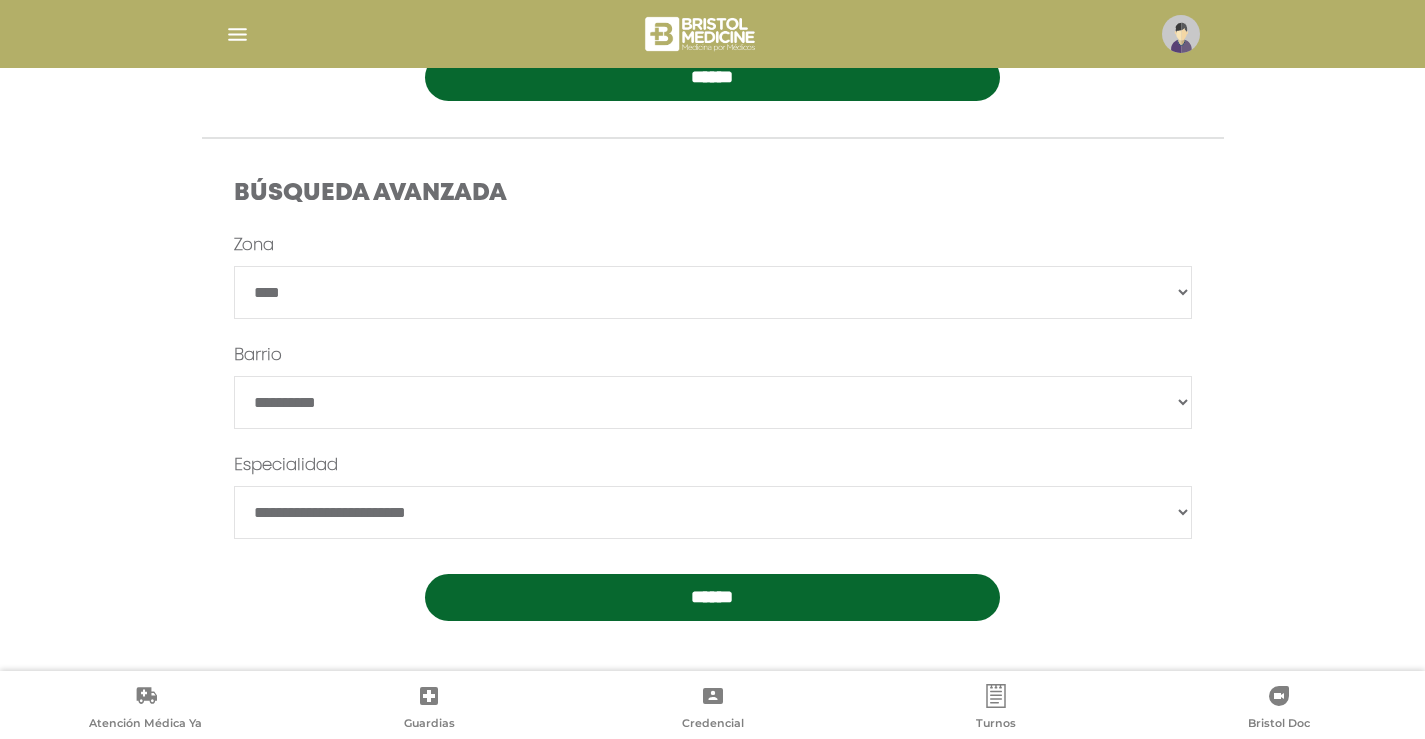 click on "******" at bounding box center [712, 597] 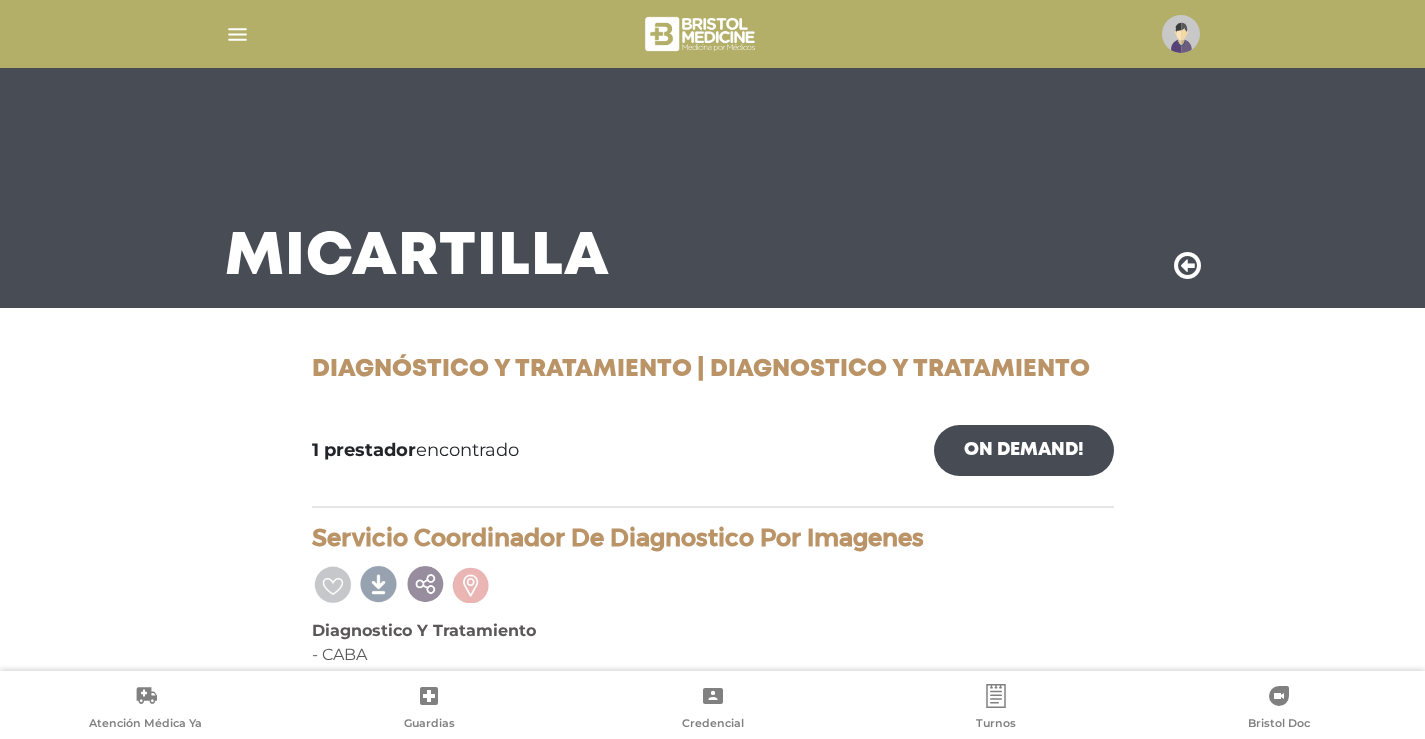 scroll, scrollTop: 54, scrollLeft: 0, axis: vertical 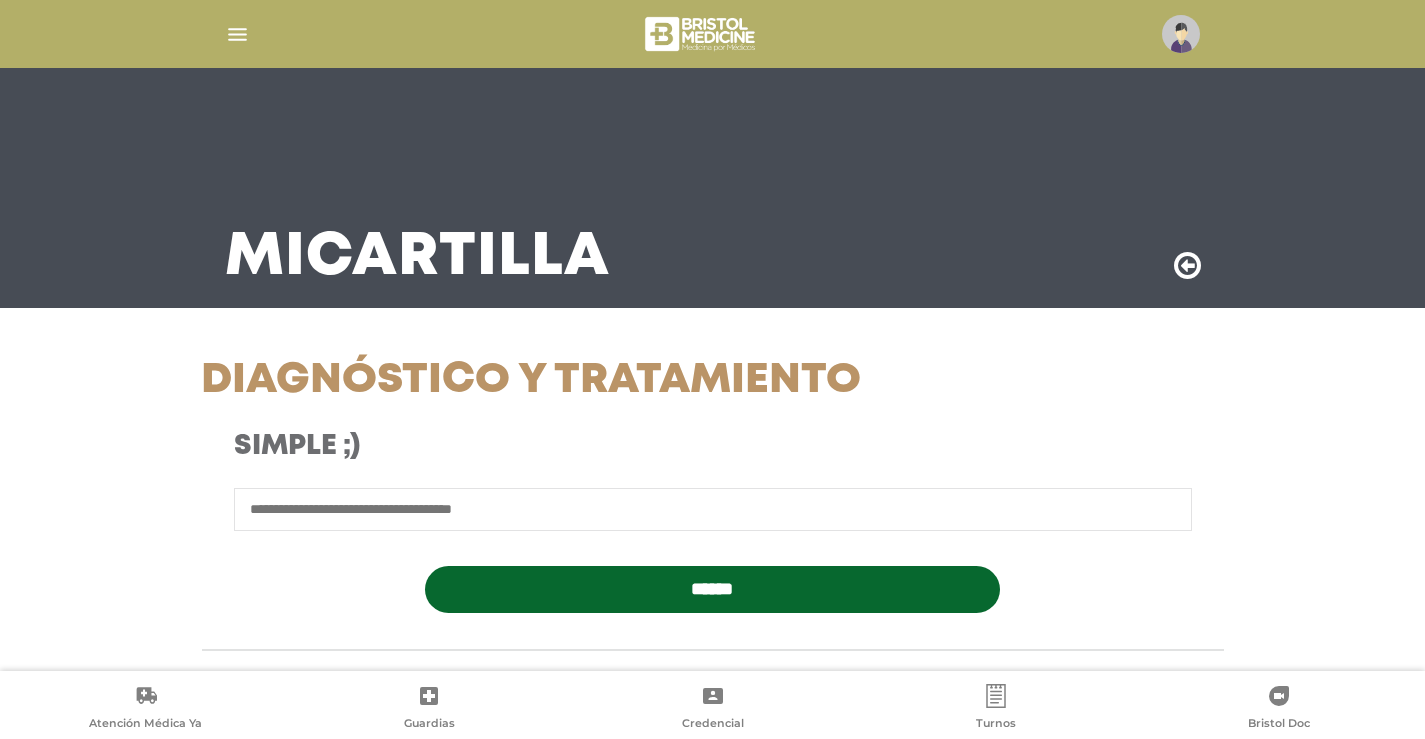select on "****" 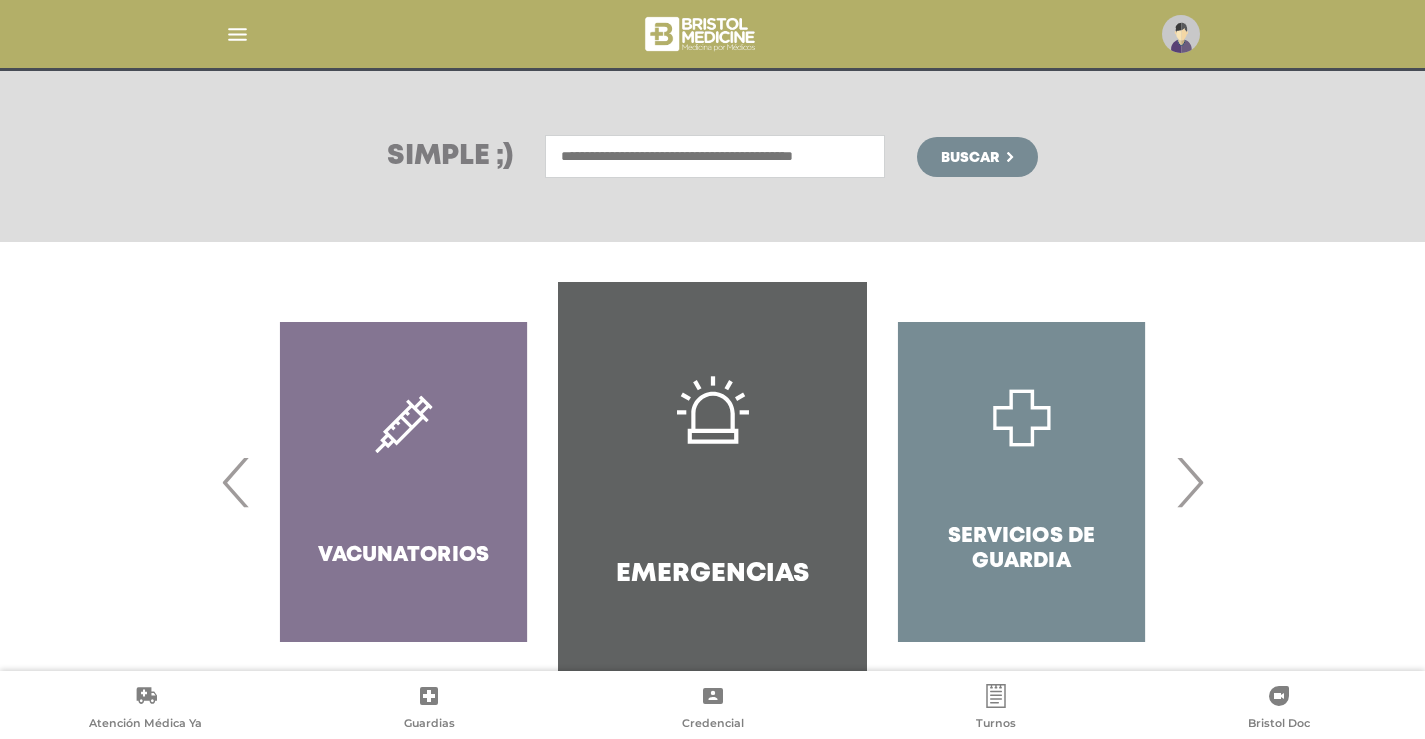 scroll, scrollTop: 288, scrollLeft: 0, axis: vertical 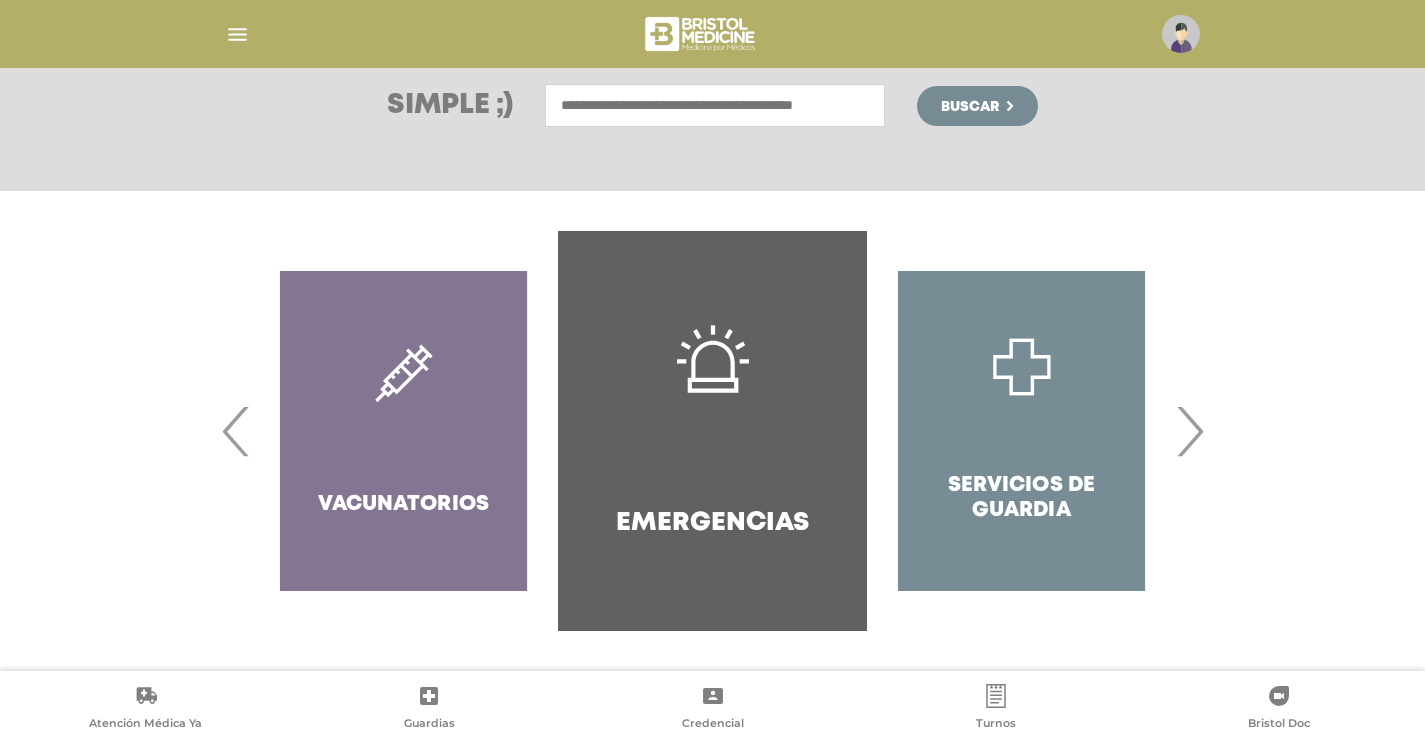 click on "›" at bounding box center (1189, 431) 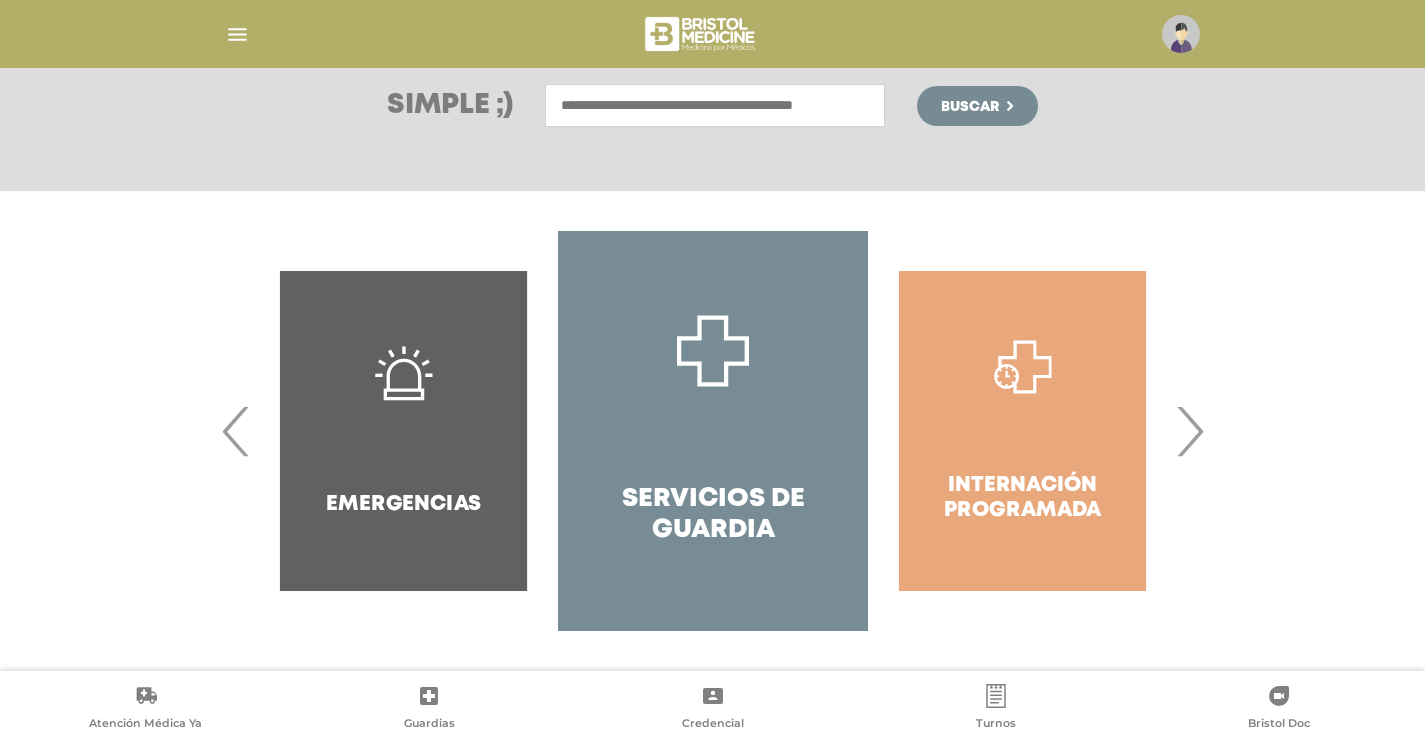 click on "Internación Programada" at bounding box center [1022, 431] 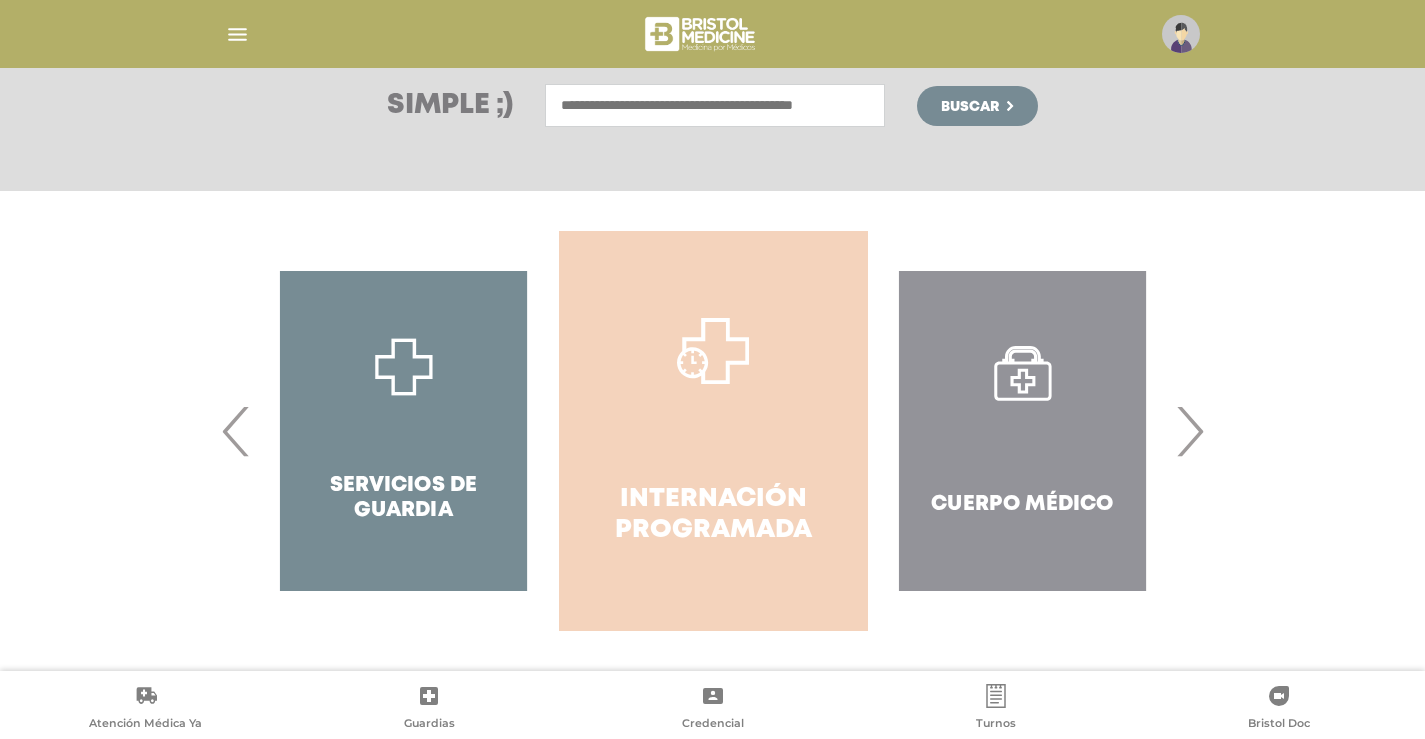 click on "Internación Programada" at bounding box center (713, 431) 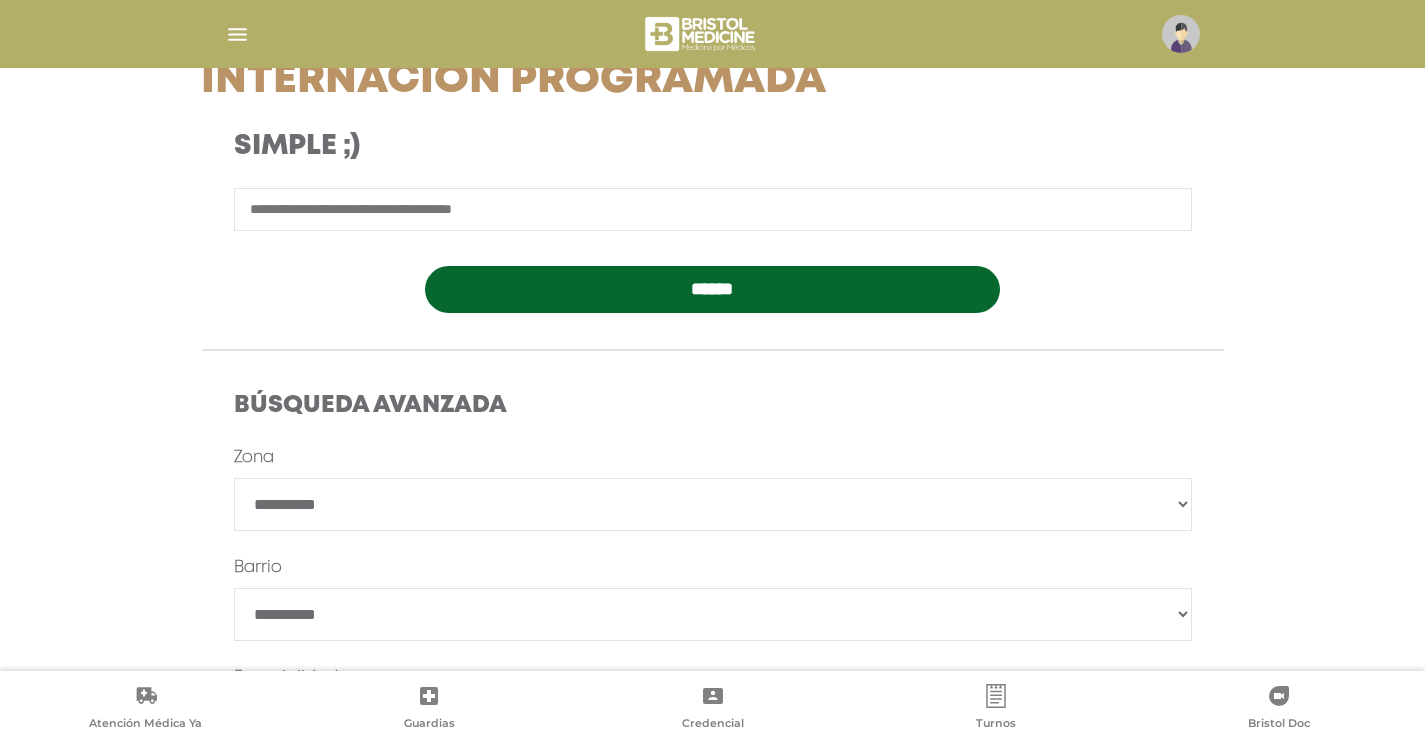 scroll, scrollTop: 500, scrollLeft: 0, axis: vertical 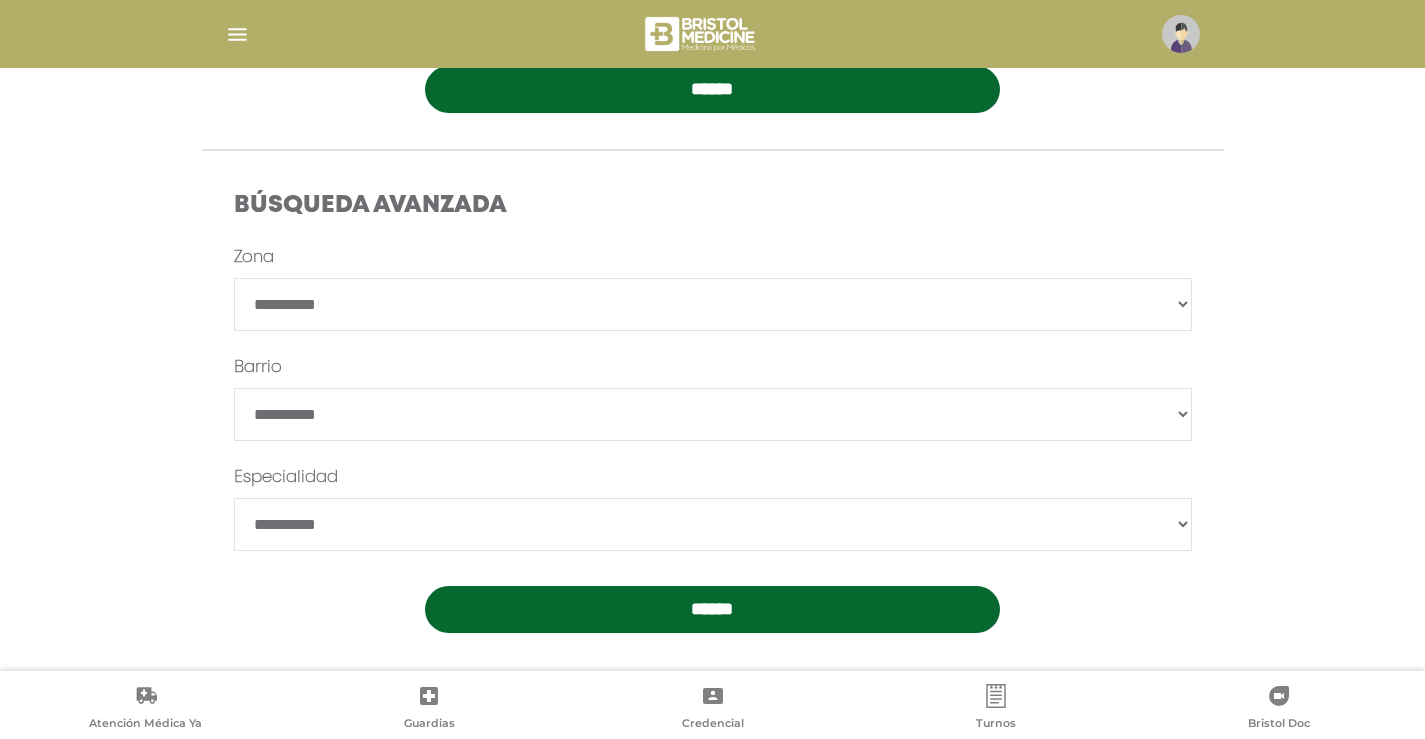 click on "**********" at bounding box center [713, 304] 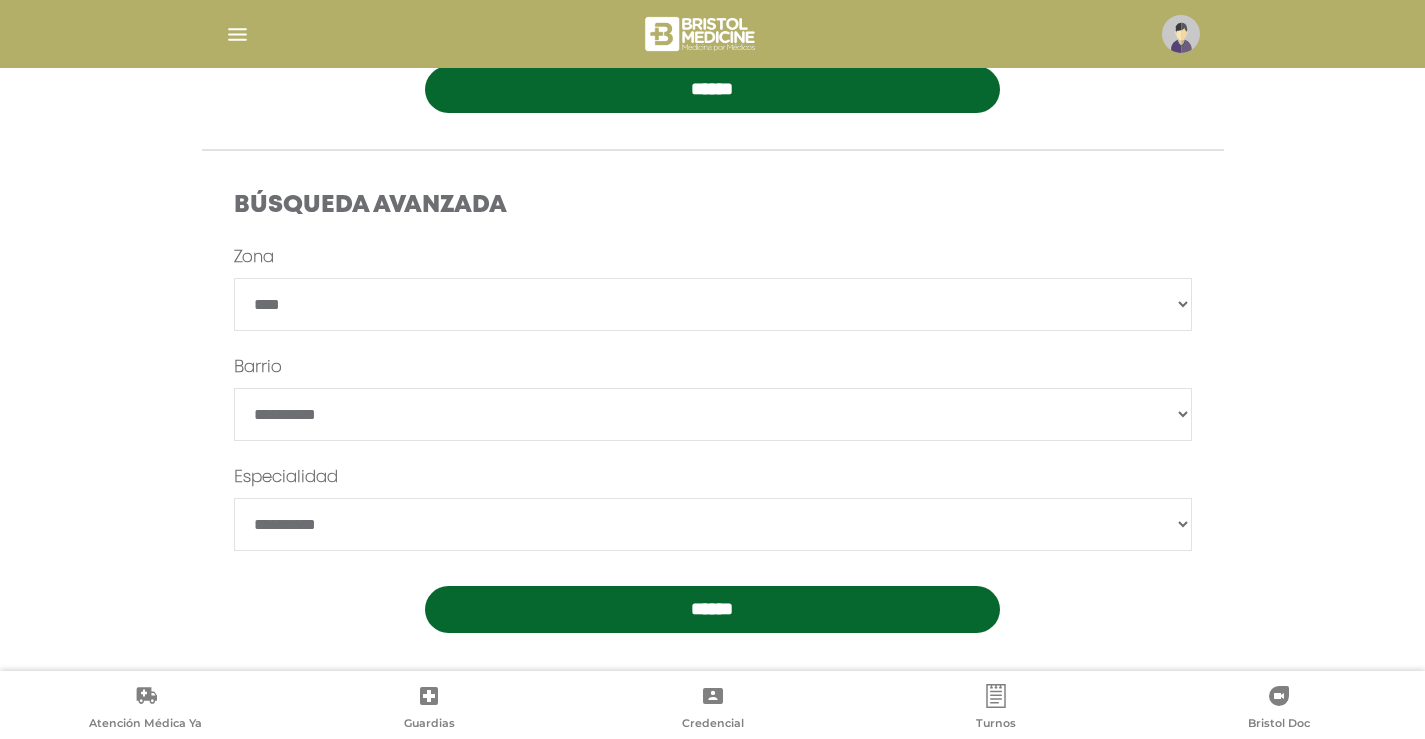 click on "**********" at bounding box center [713, 304] 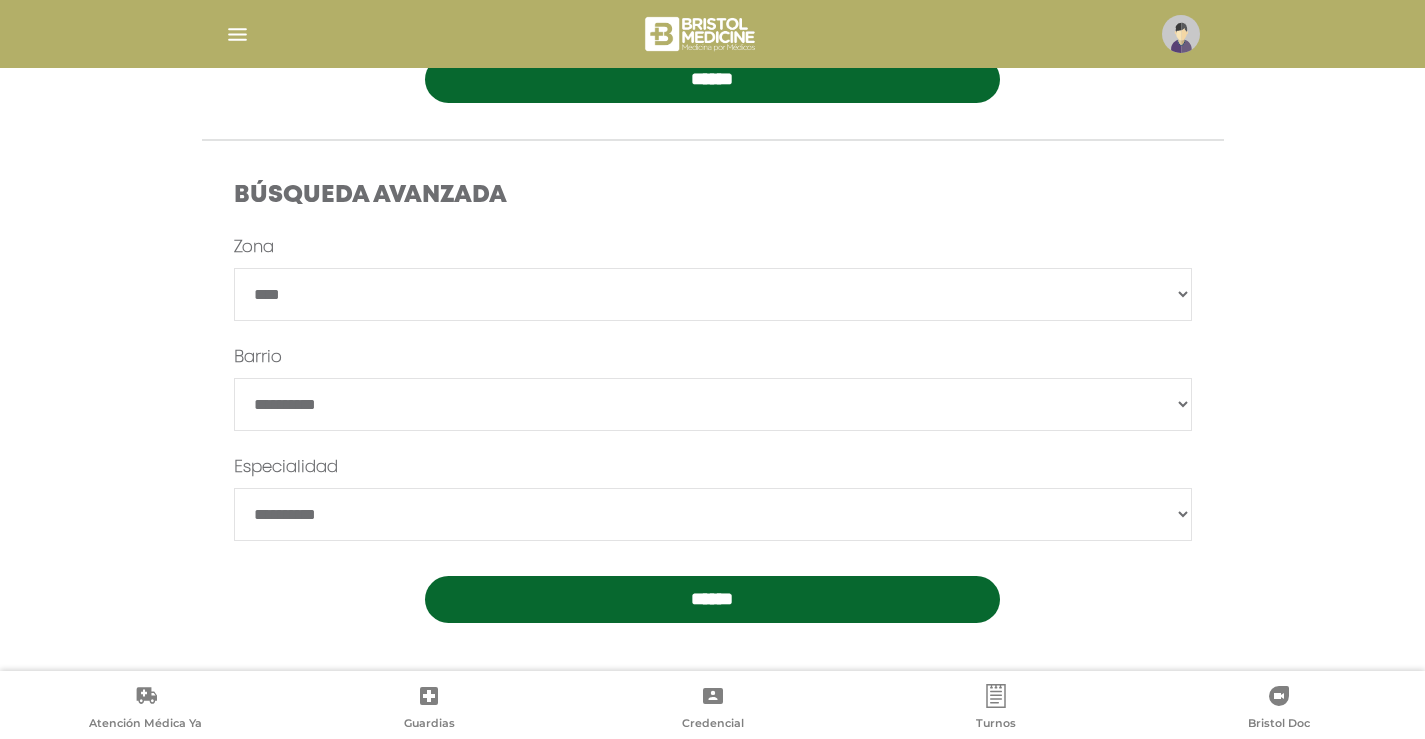 scroll, scrollTop: 512, scrollLeft: 0, axis: vertical 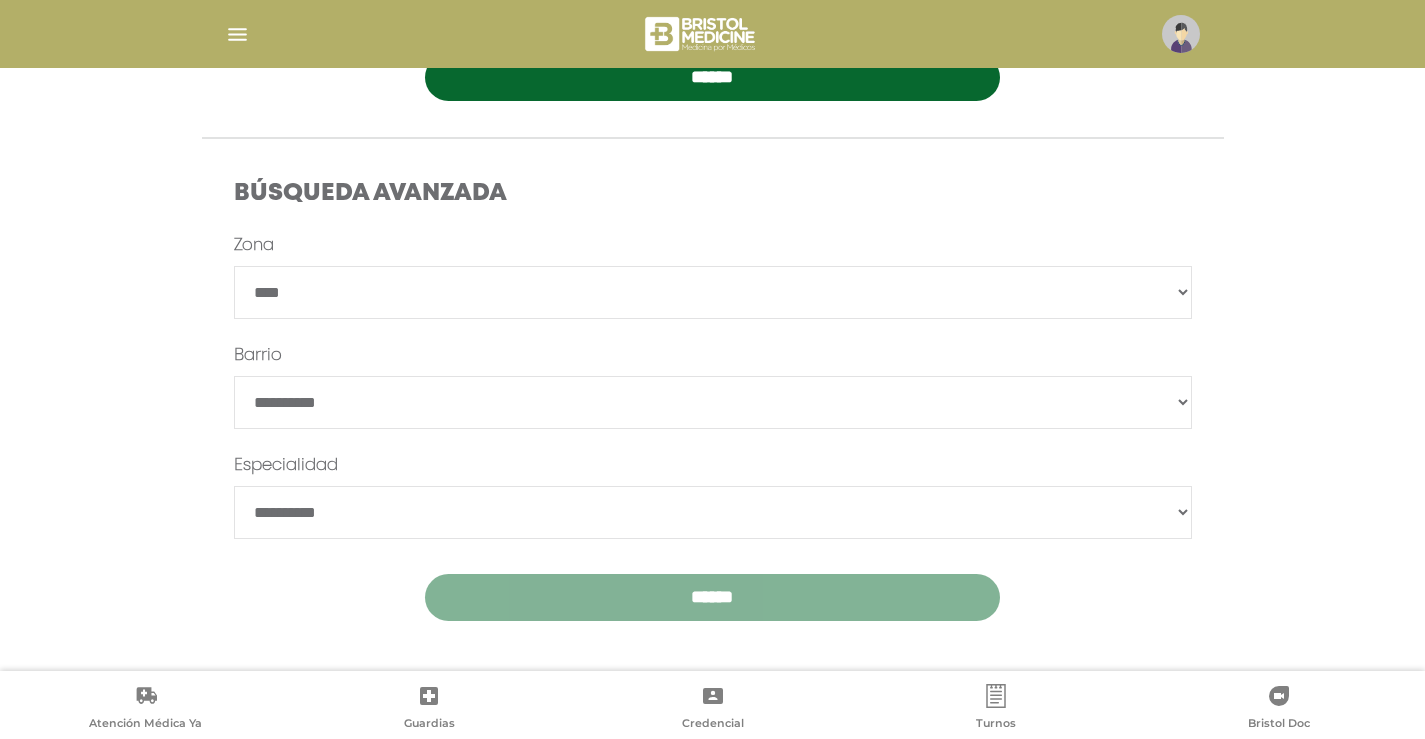 click on "******" at bounding box center [712, 597] 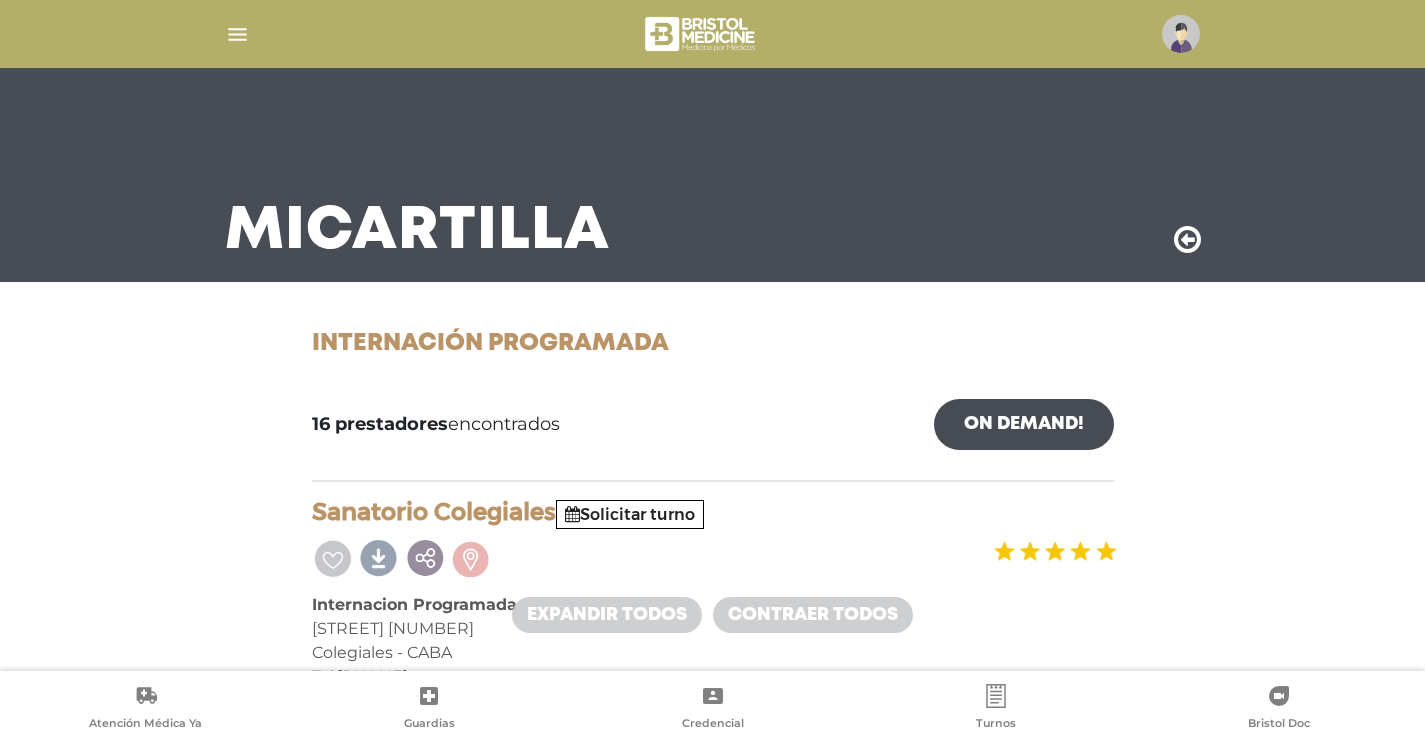 scroll, scrollTop: 0, scrollLeft: 0, axis: both 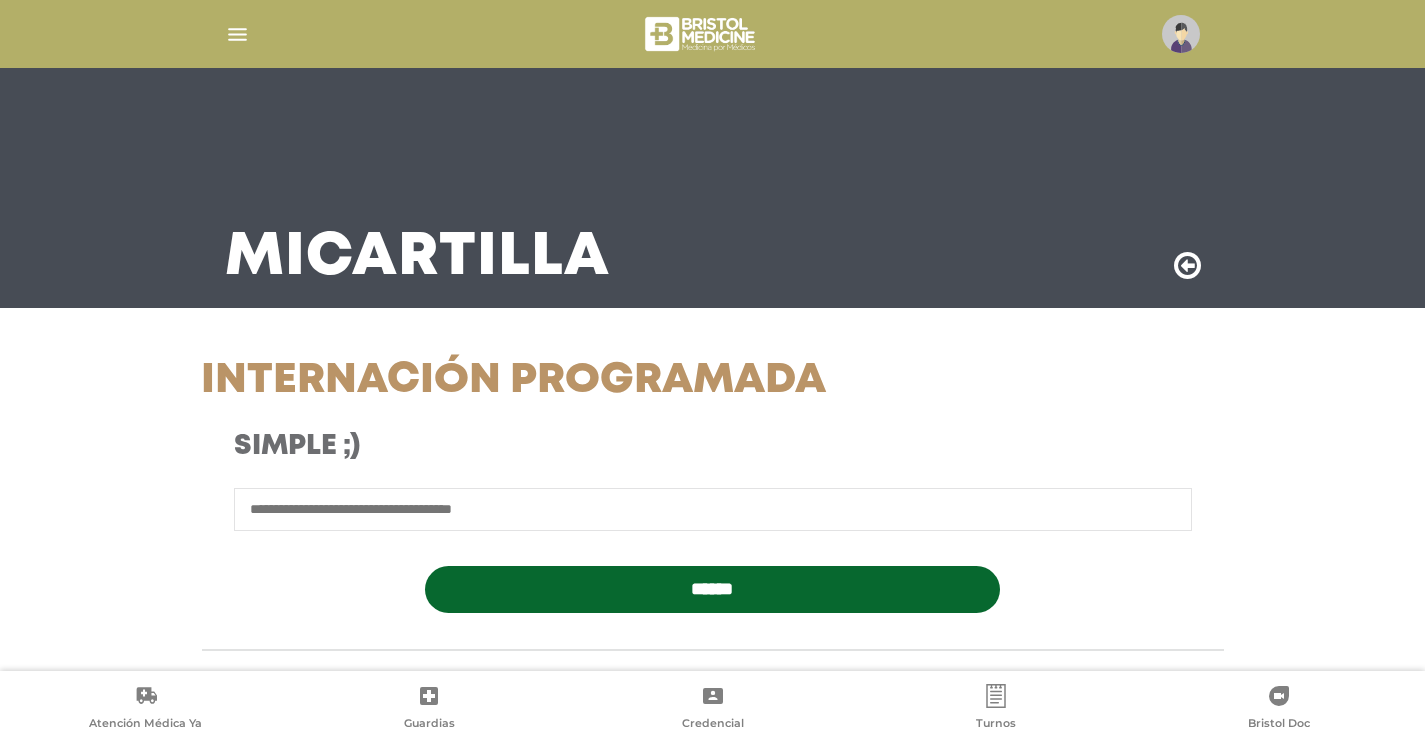 select on "****" 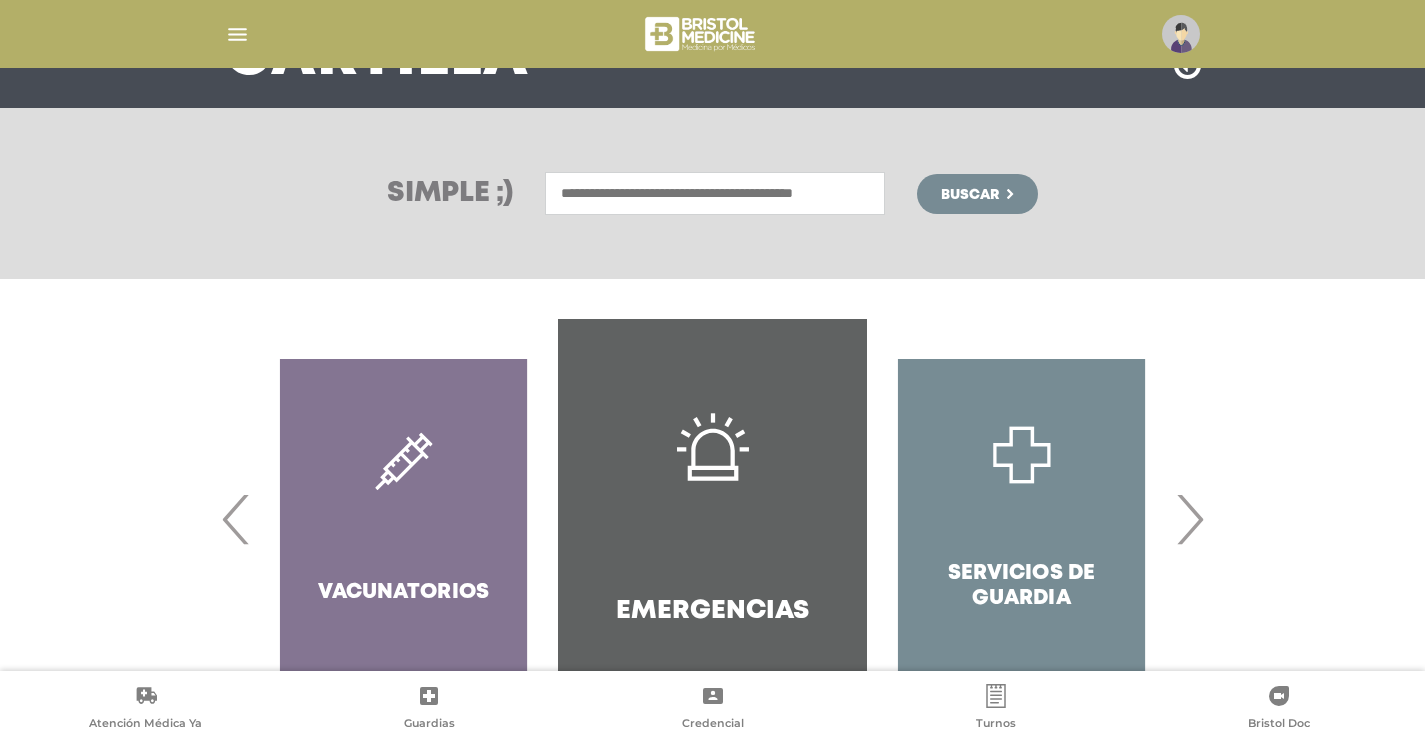 scroll, scrollTop: 288, scrollLeft: 0, axis: vertical 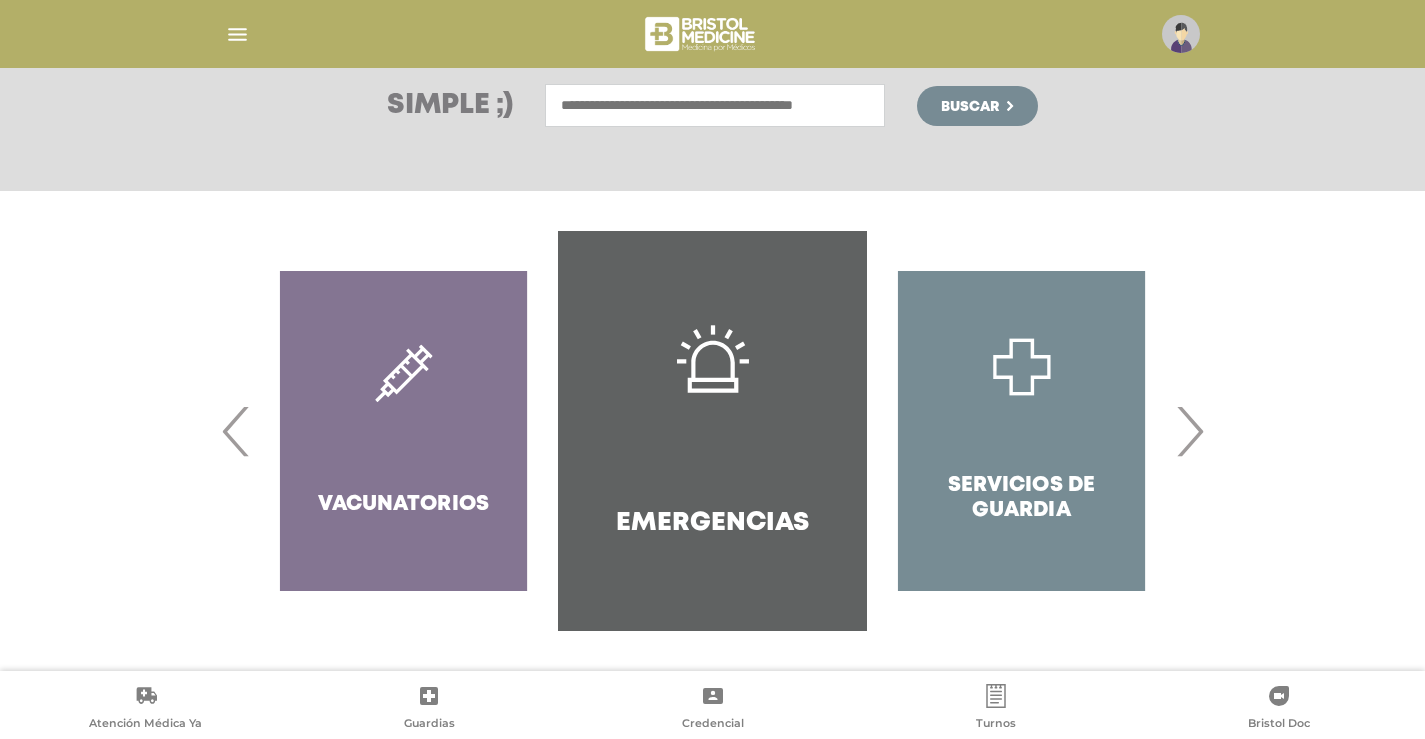 click on "›" at bounding box center (1189, 431) 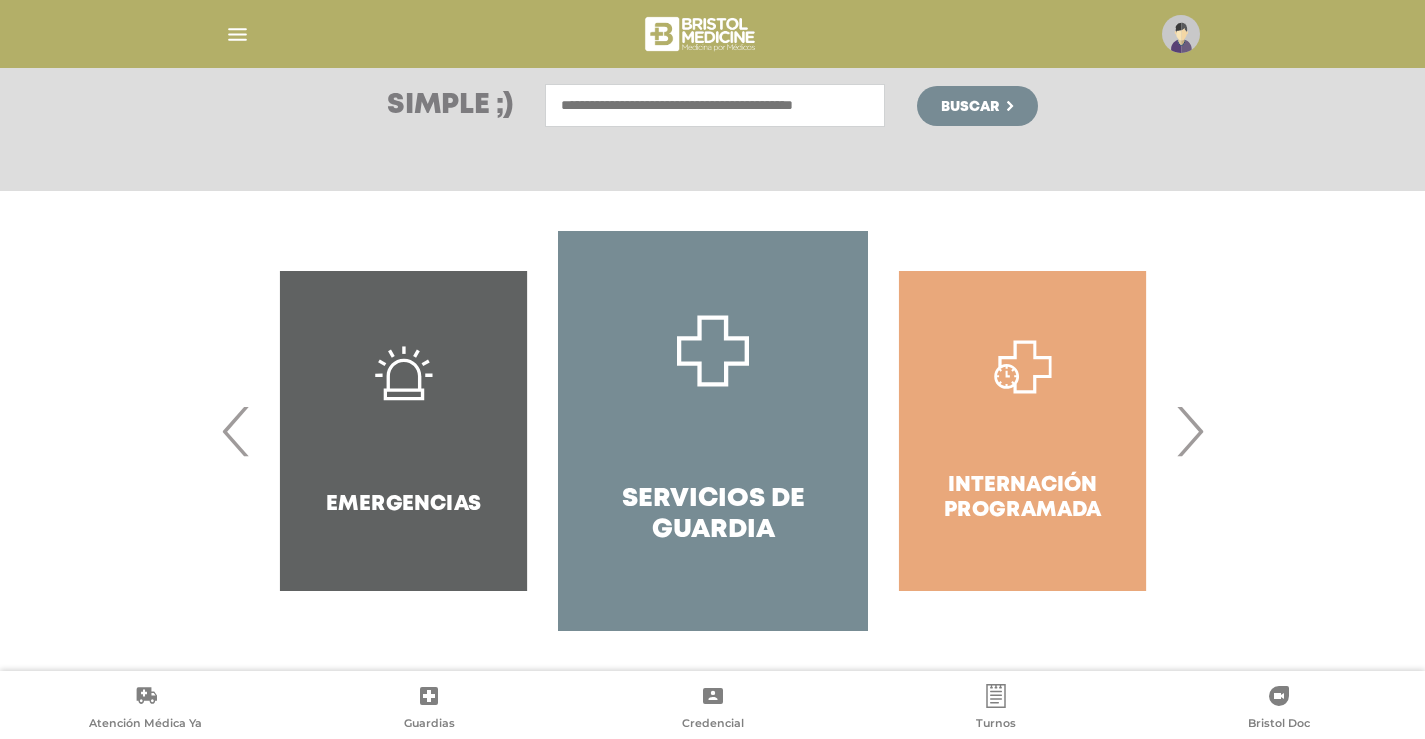 click on "›" at bounding box center [1189, 431] 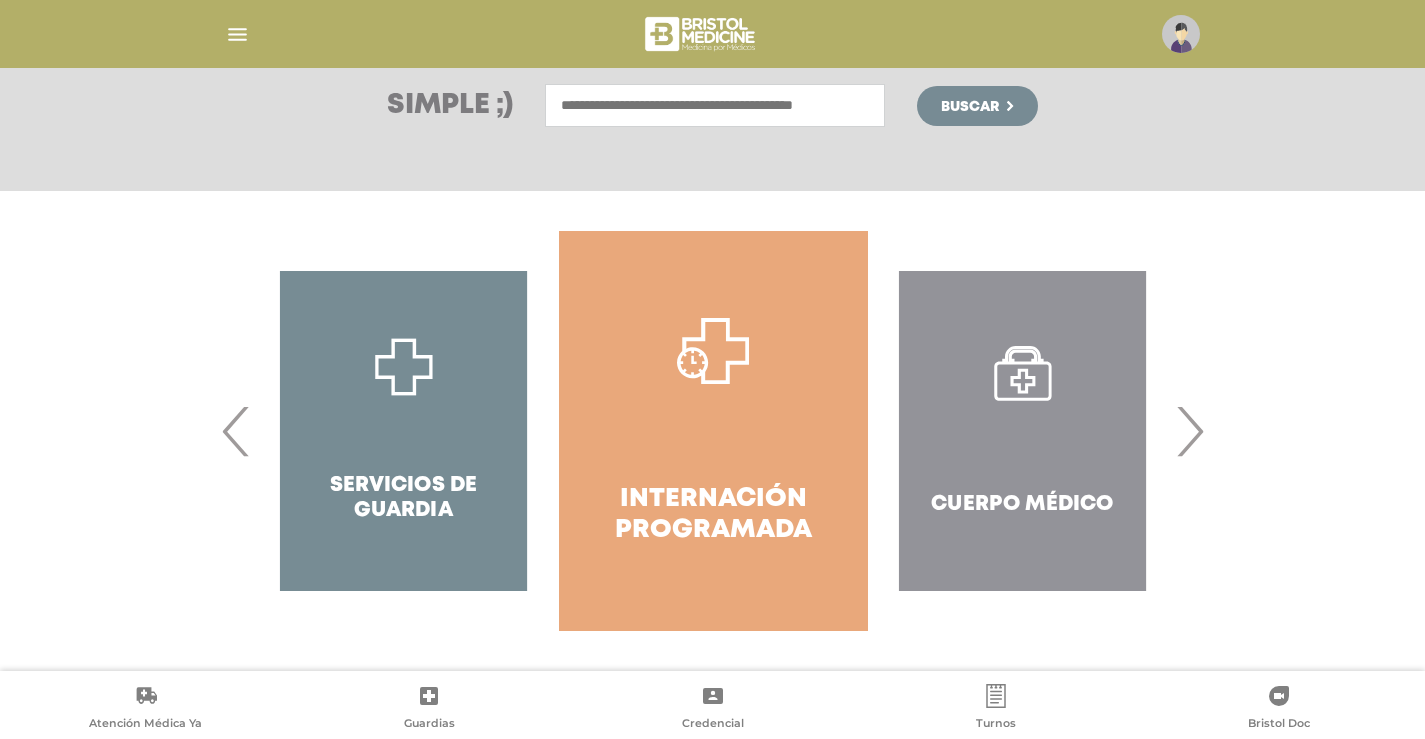 click on "›" at bounding box center [1189, 431] 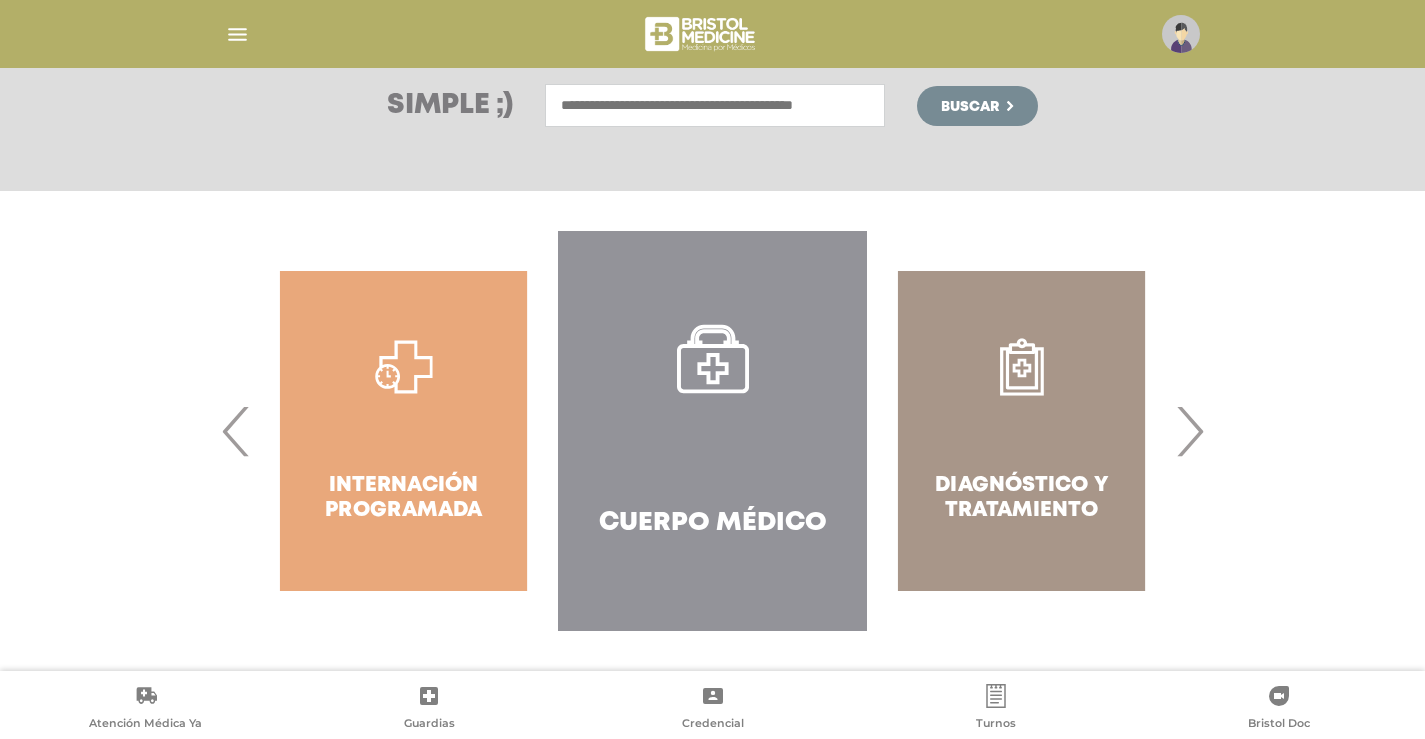 click on "›" at bounding box center (1189, 431) 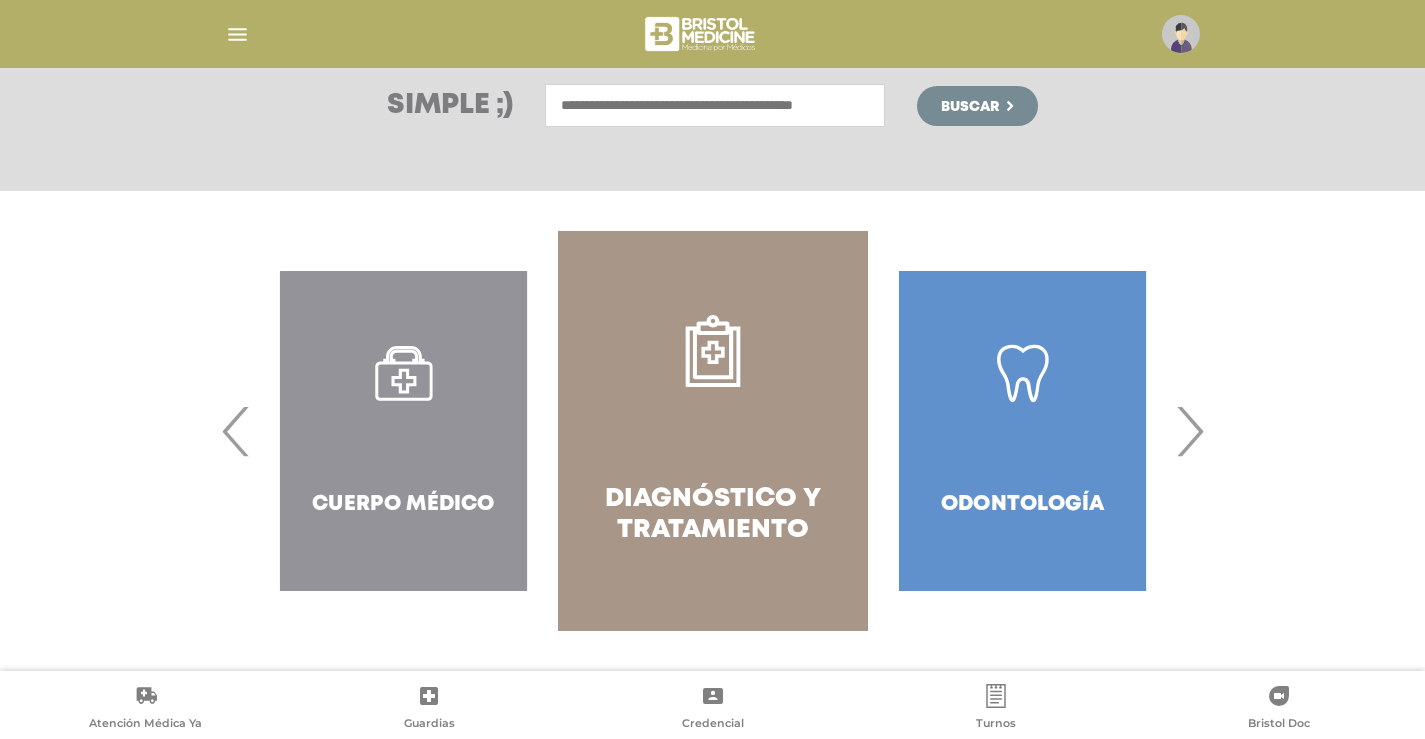click on "›" at bounding box center (1189, 431) 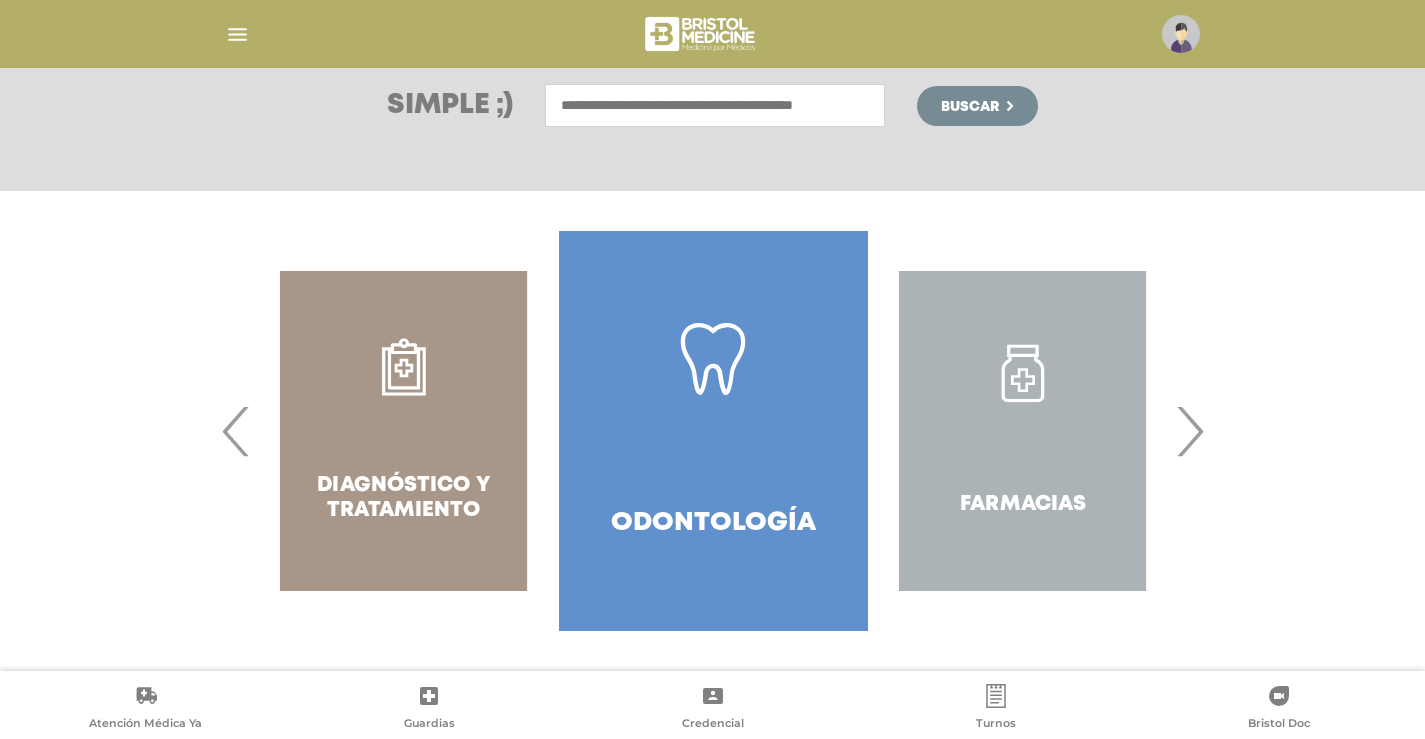 click on "›" at bounding box center [1189, 431] 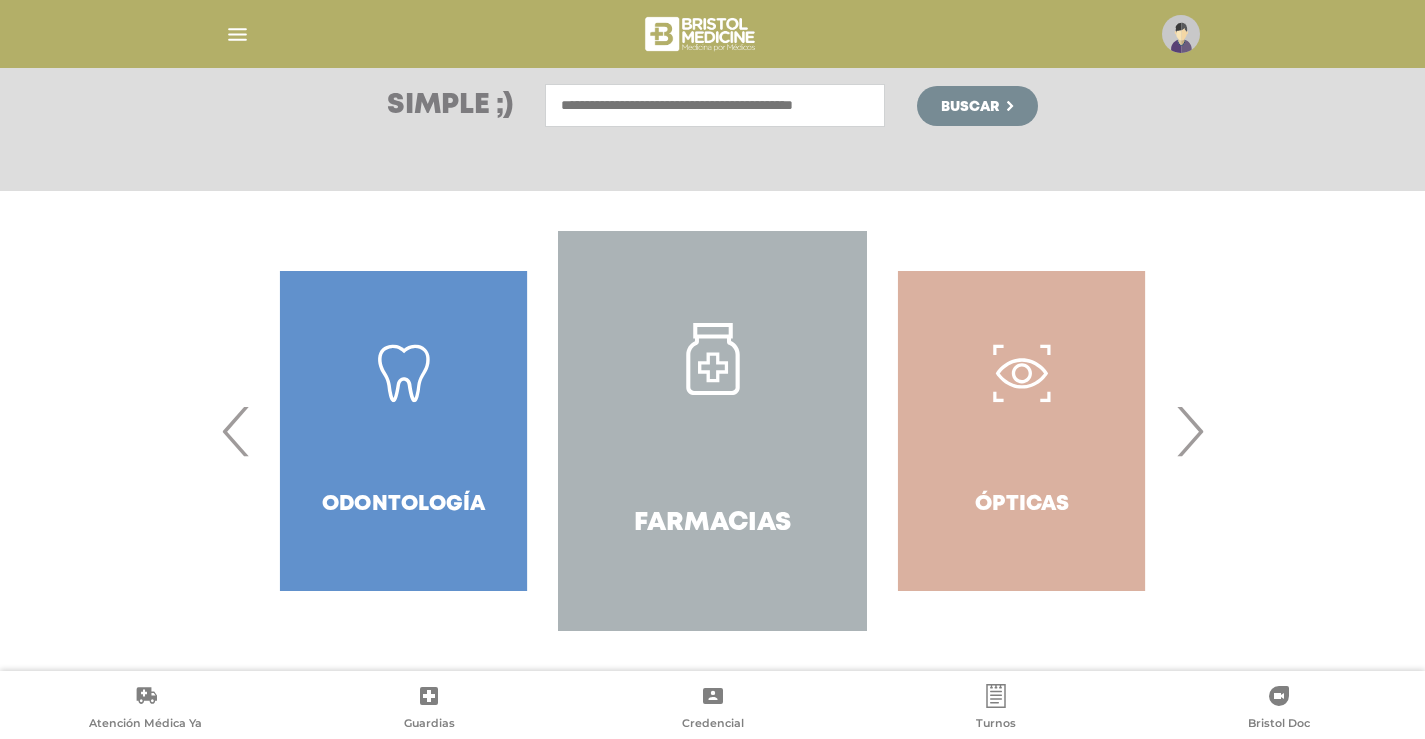 click on "›" at bounding box center [1189, 431] 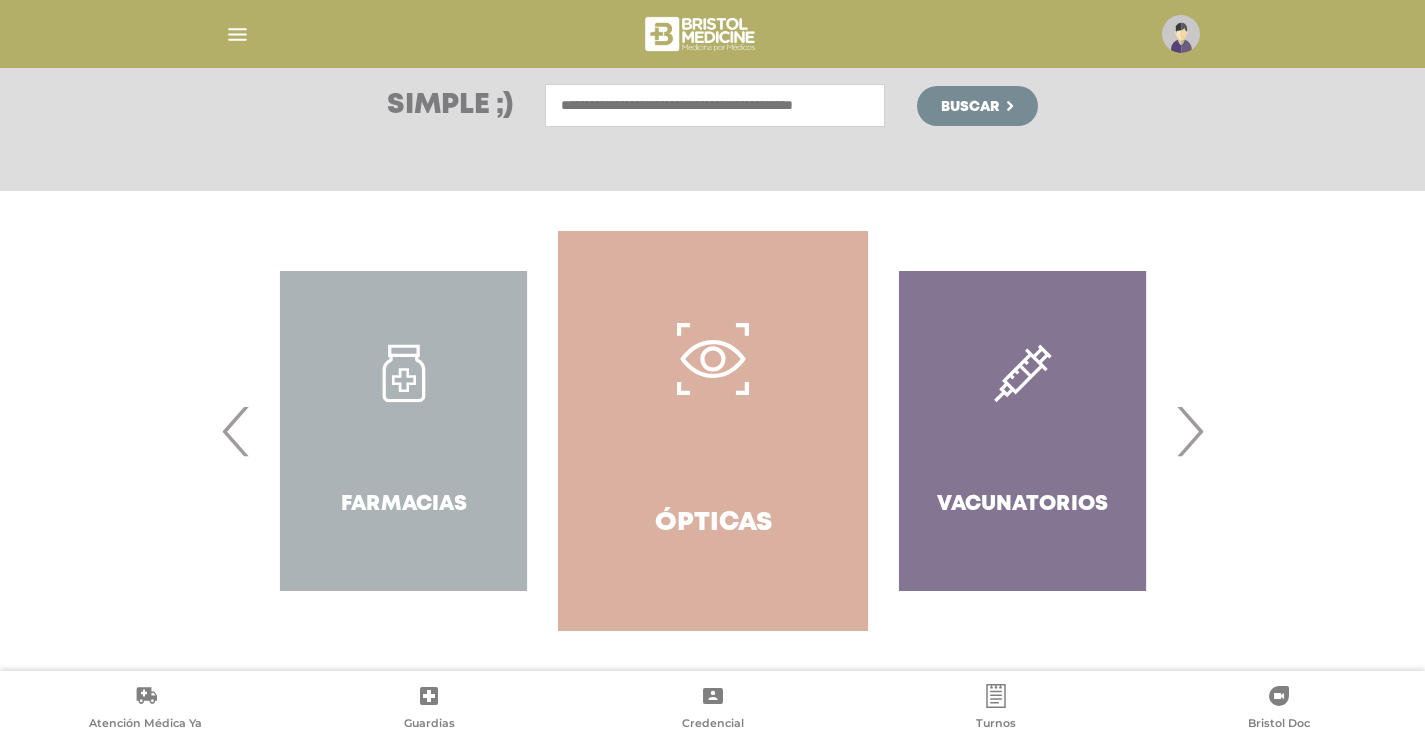 click on "›" at bounding box center [1189, 431] 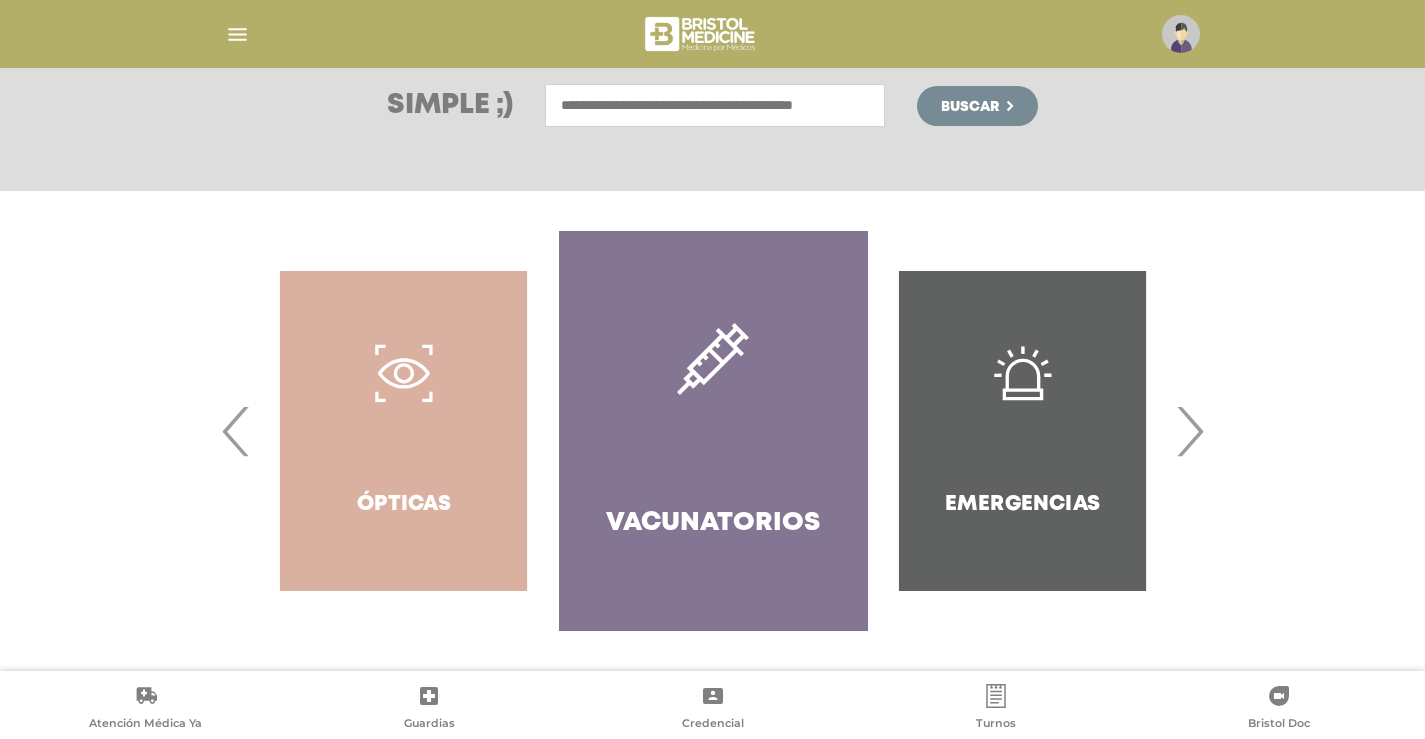 click on "›" at bounding box center (1189, 431) 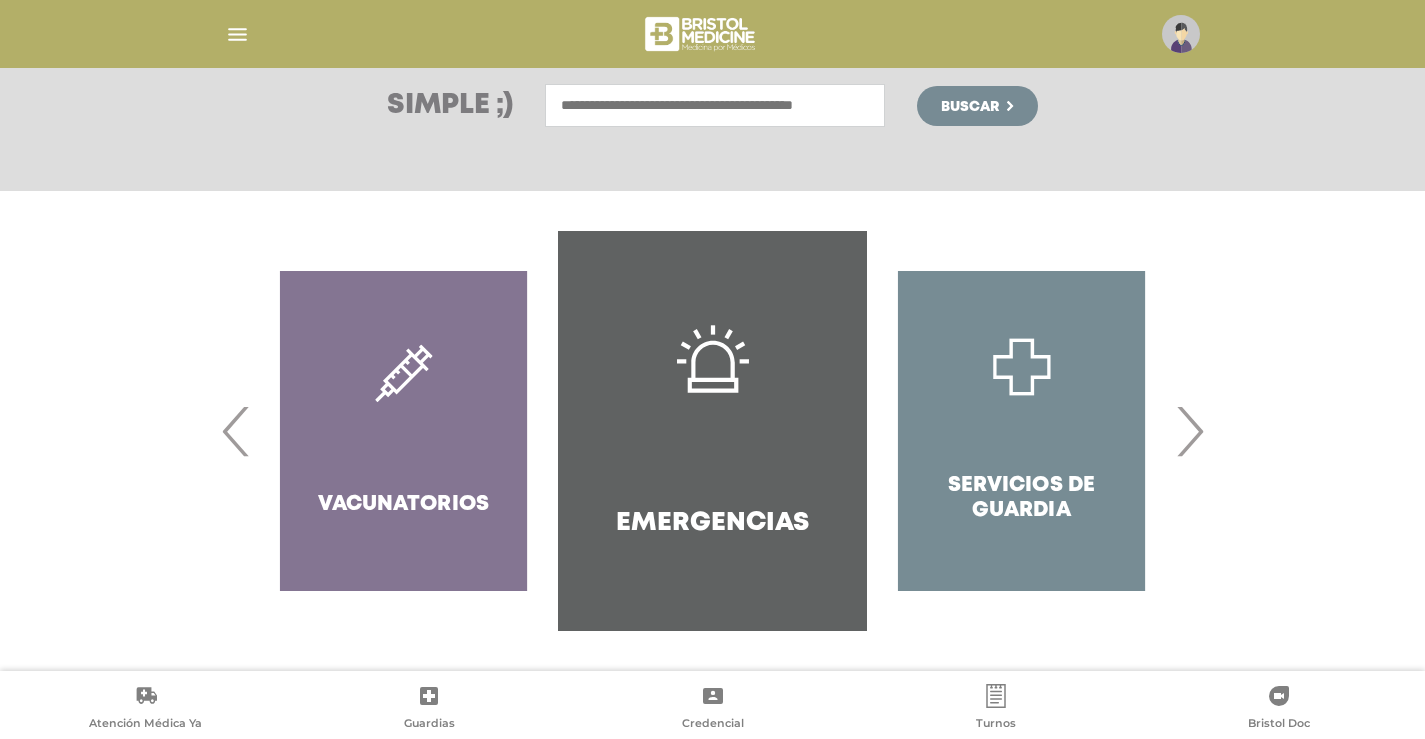 click on "‹" at bounding box center [236, 431] 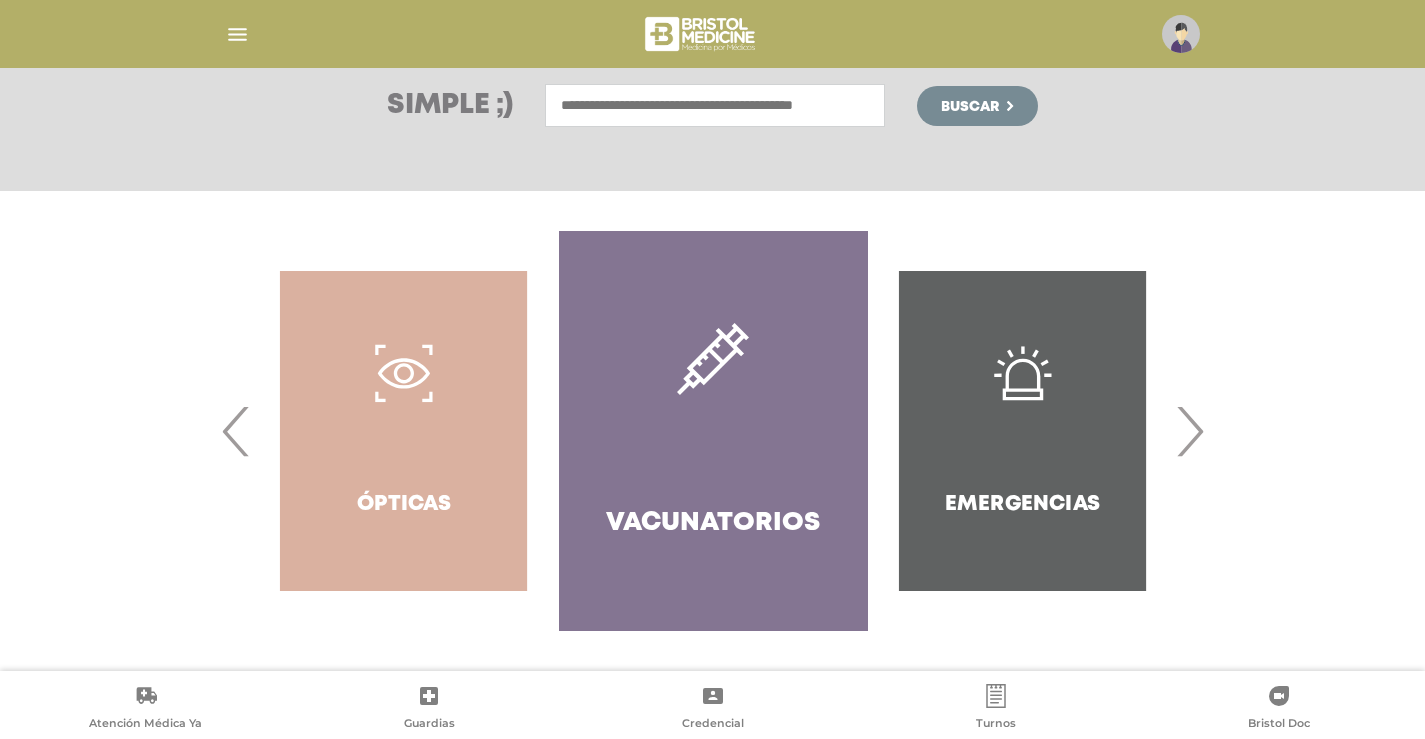 click on "Vacunatorios" at bounding box center [713, 431] 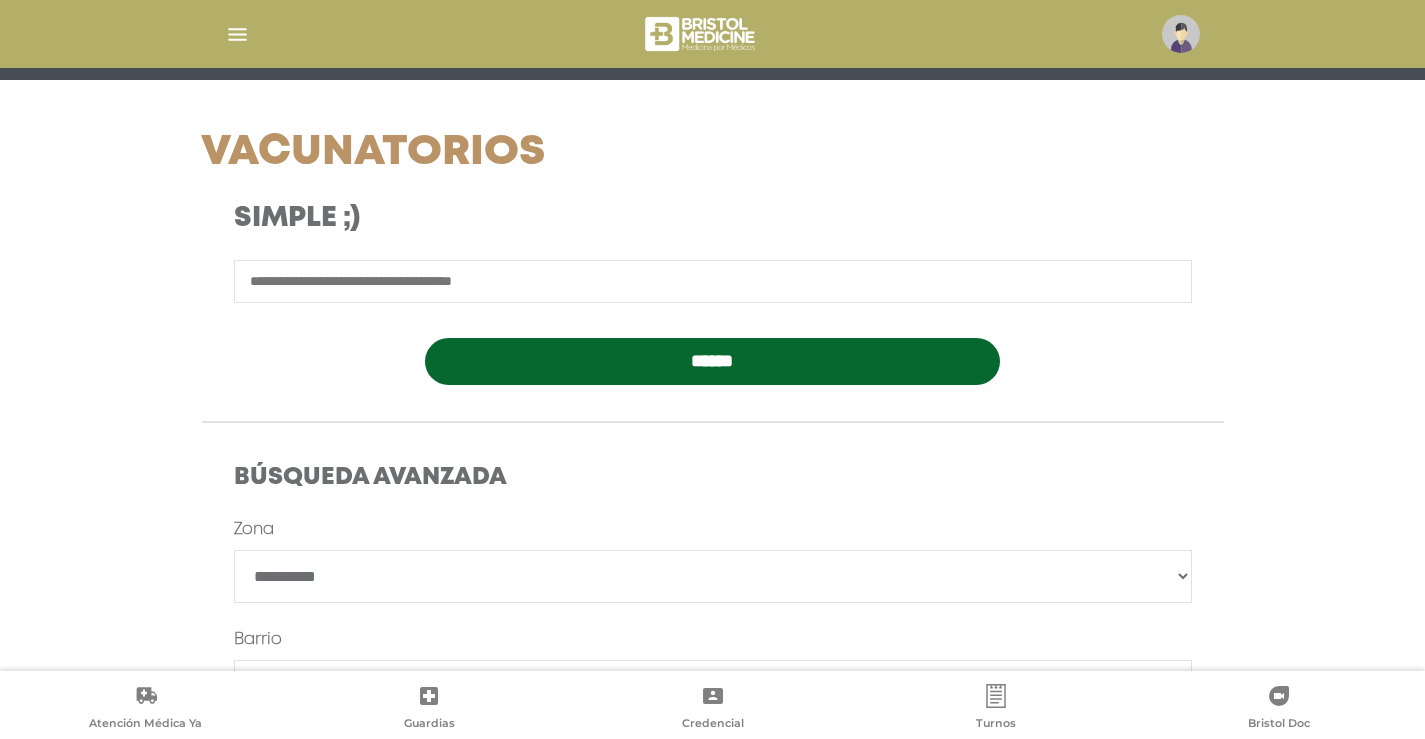 scroll, scrollTop: 400, scrollLeft: 0, axis: vertical 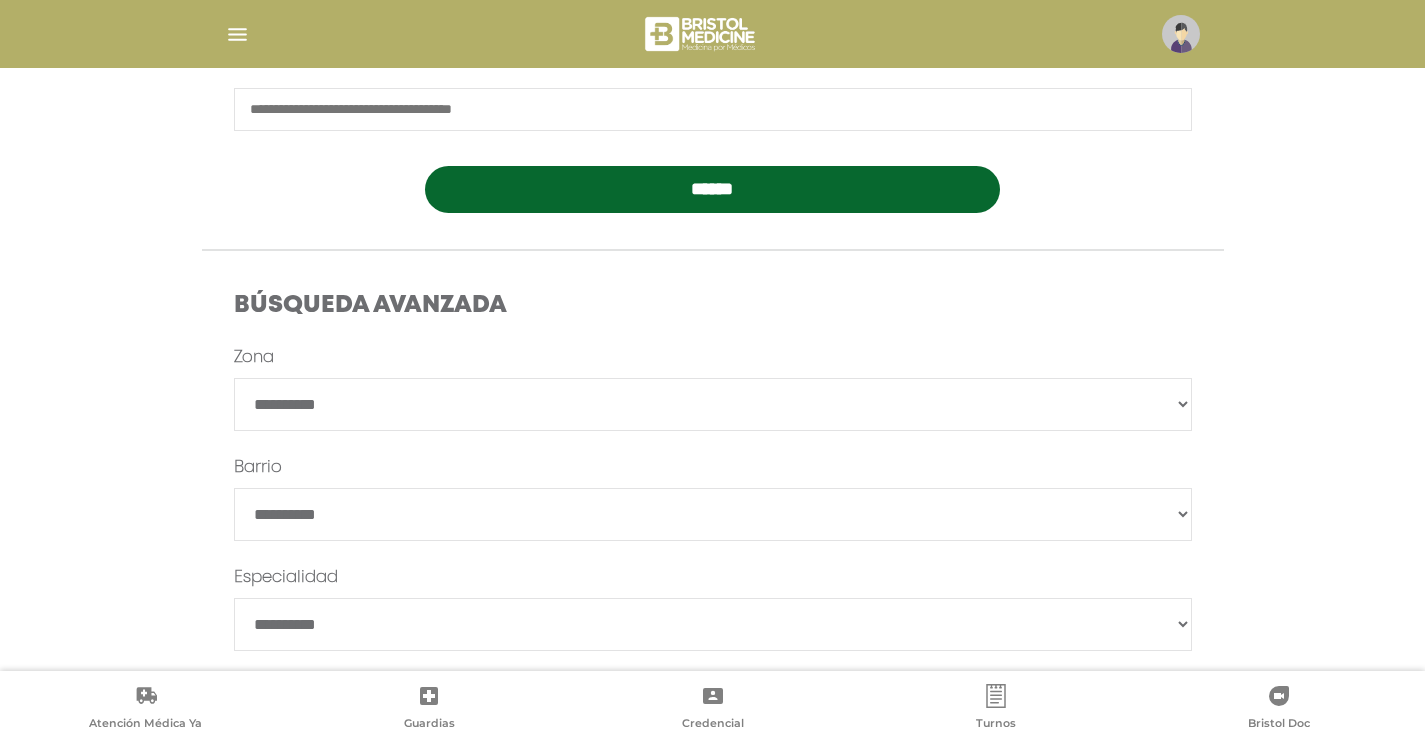 click on "**********" at bounding box center (713, 404) 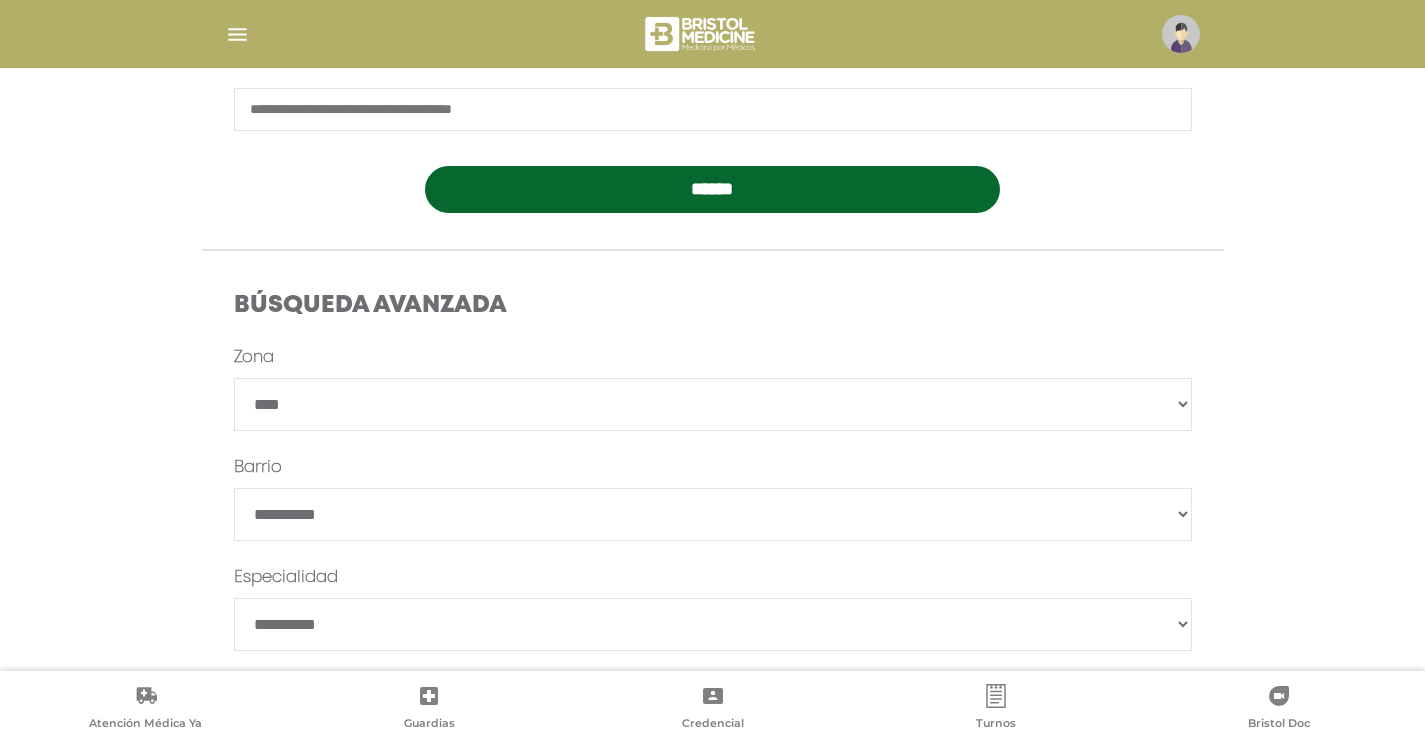 click on "**********" at bounding box center (713, 404) 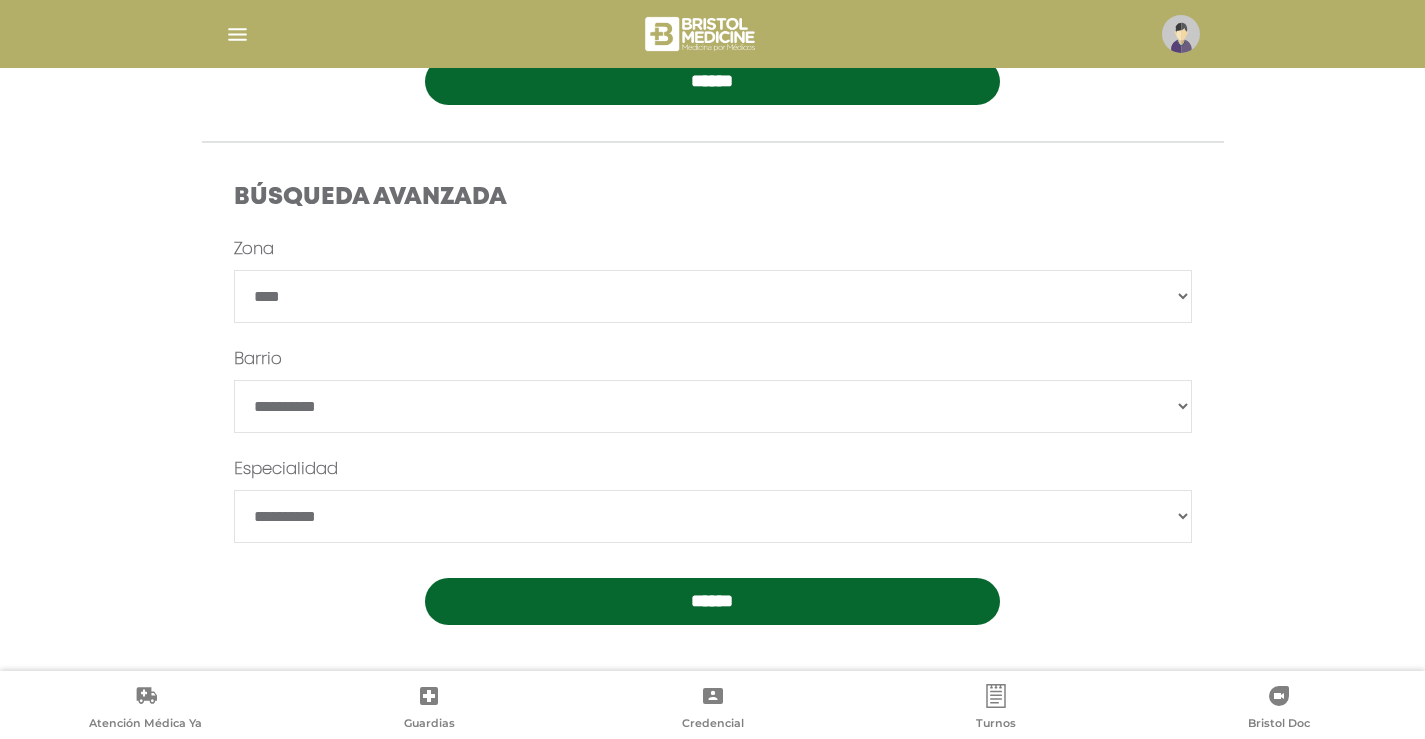 scroll, scrollTop: 512, scrollLeft: 0, axis: vertical 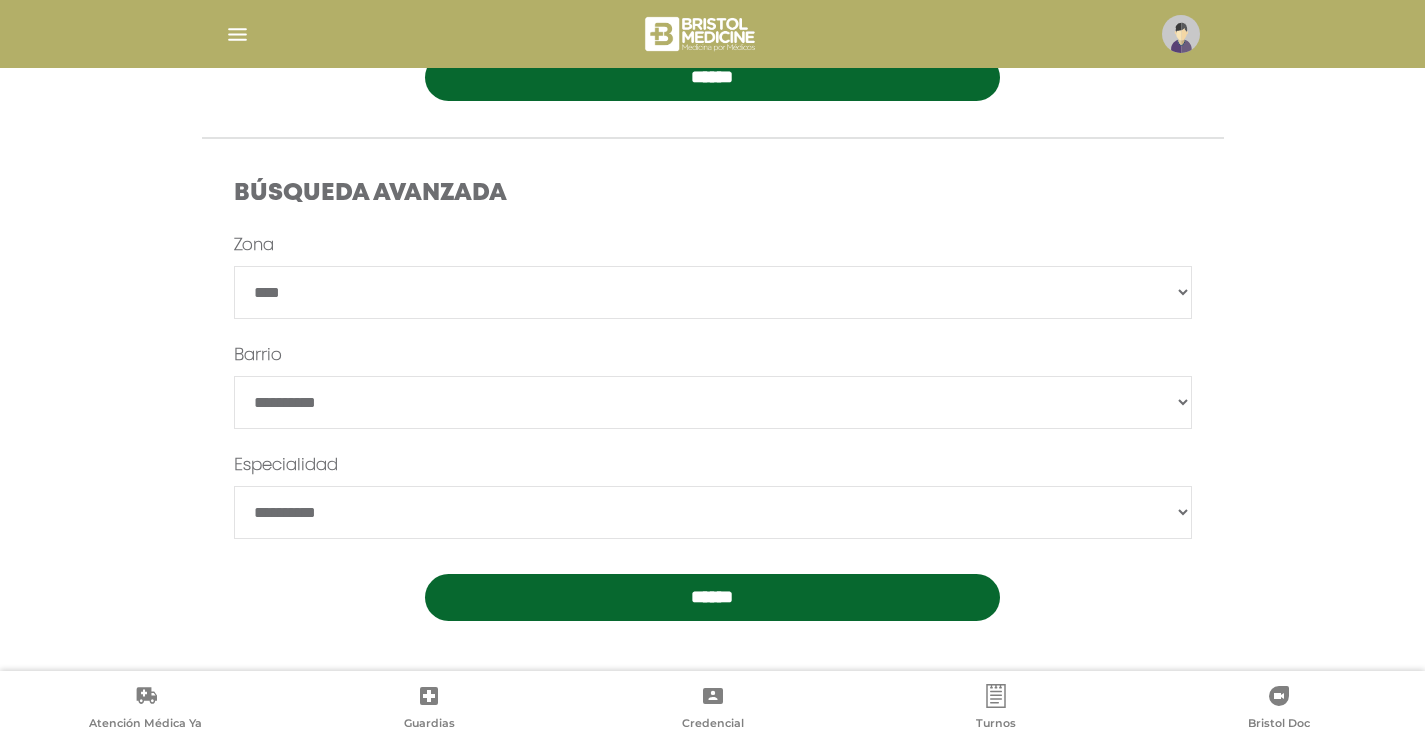 click on "******" at bounding box center (712, 597) 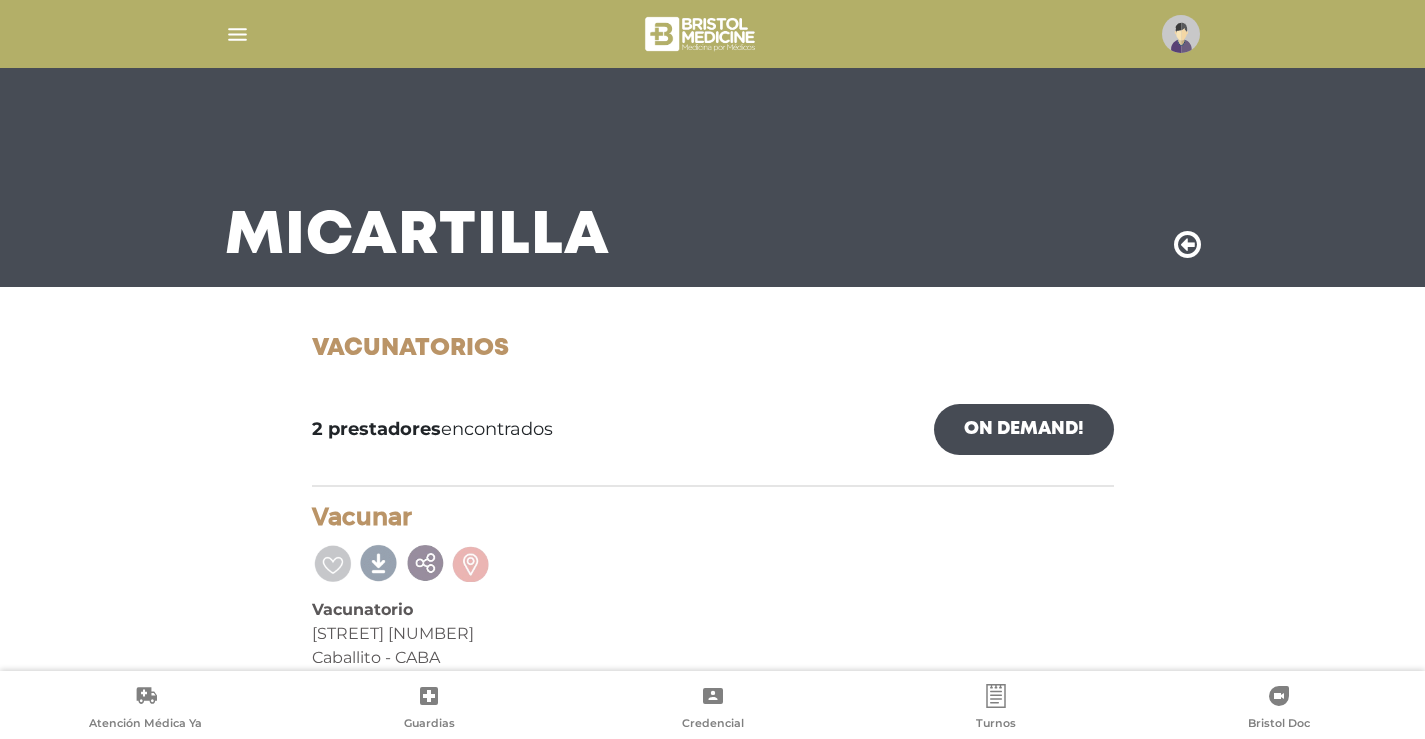 scroll, scrollTop: 0, scrollLeft: 0, axis: both 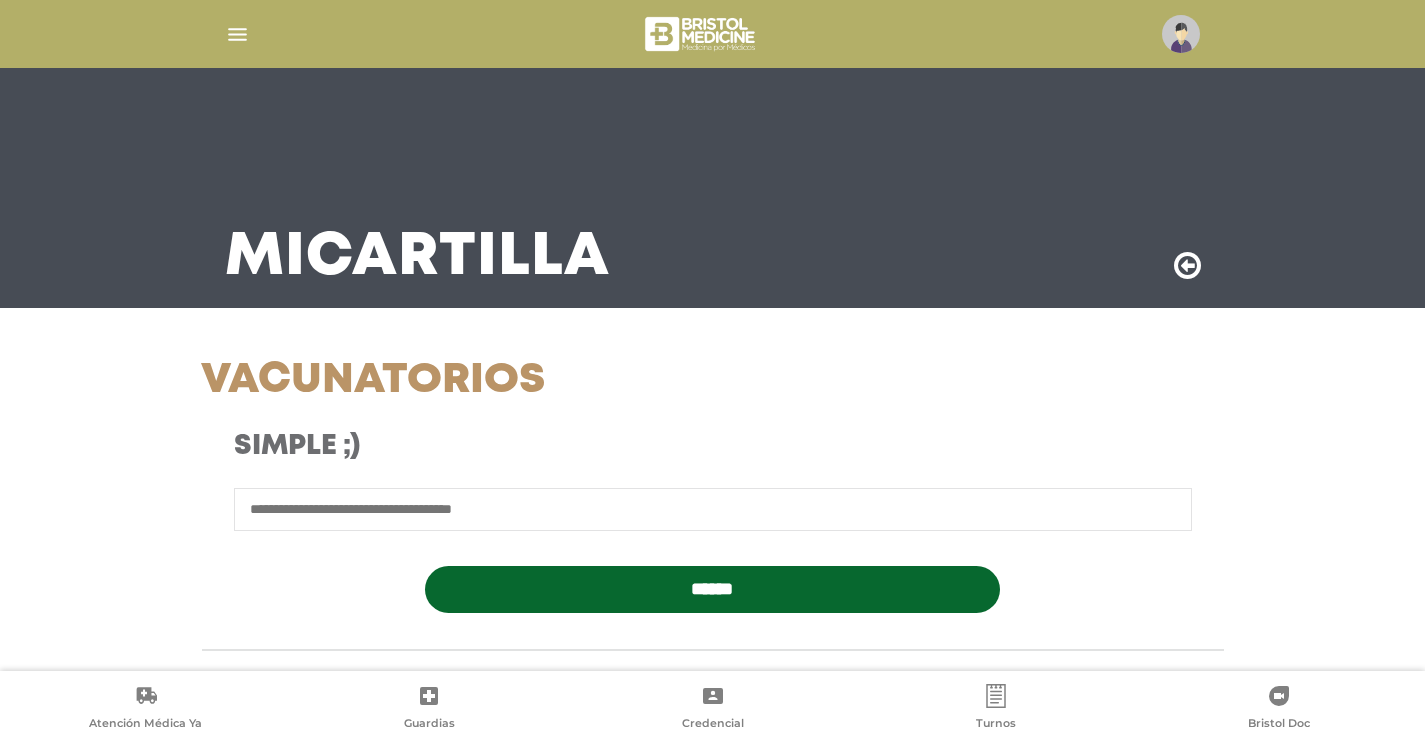 select on "****" 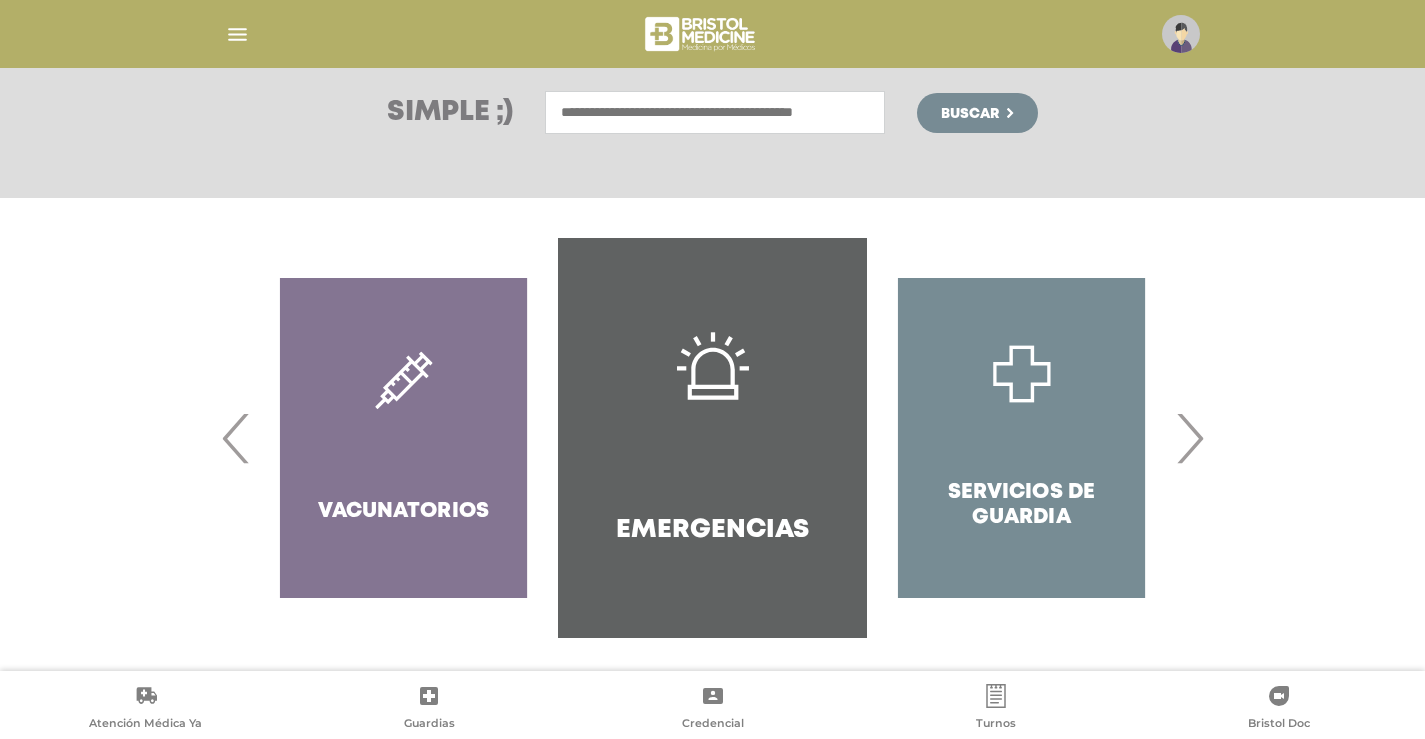 scroll, scrollTop: 288, scrollLeft: 0, axis: vertical 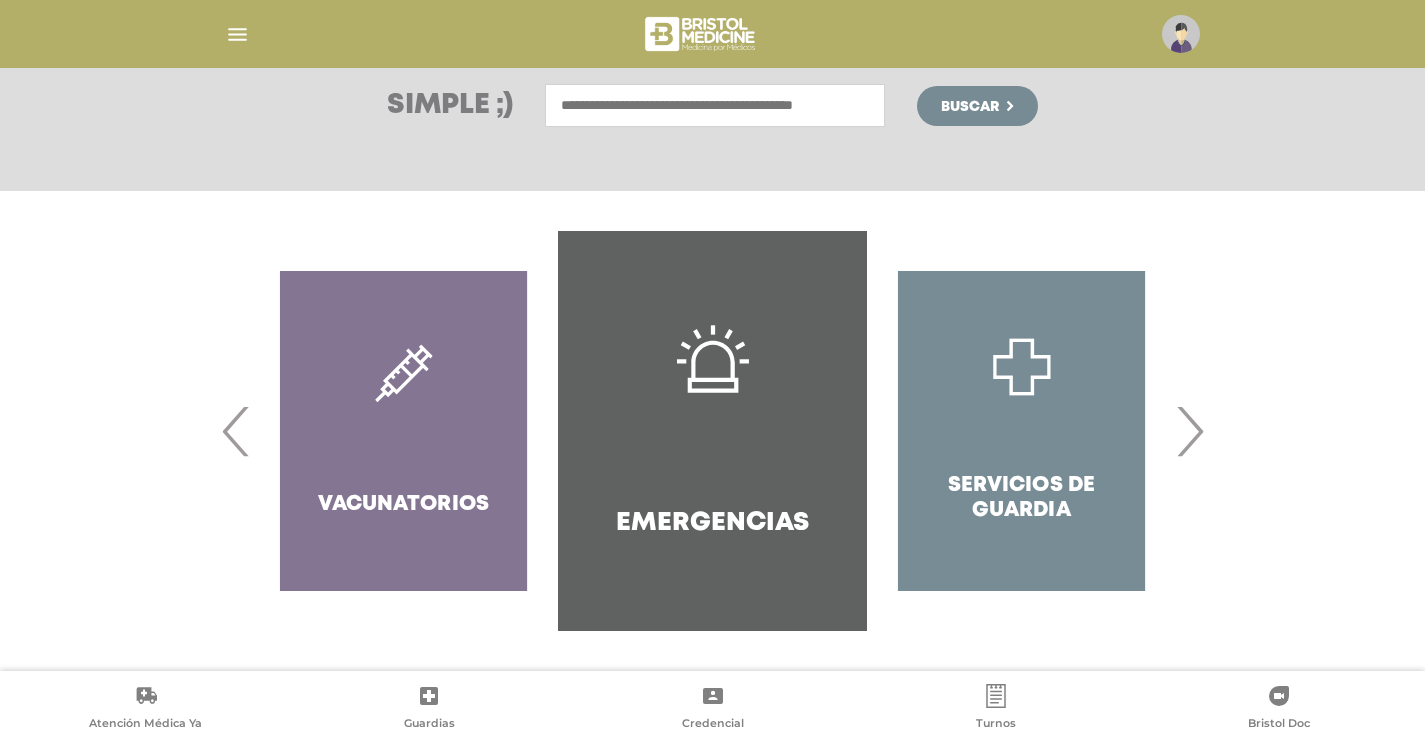 click on "›" at bounding box center [1189, 431] 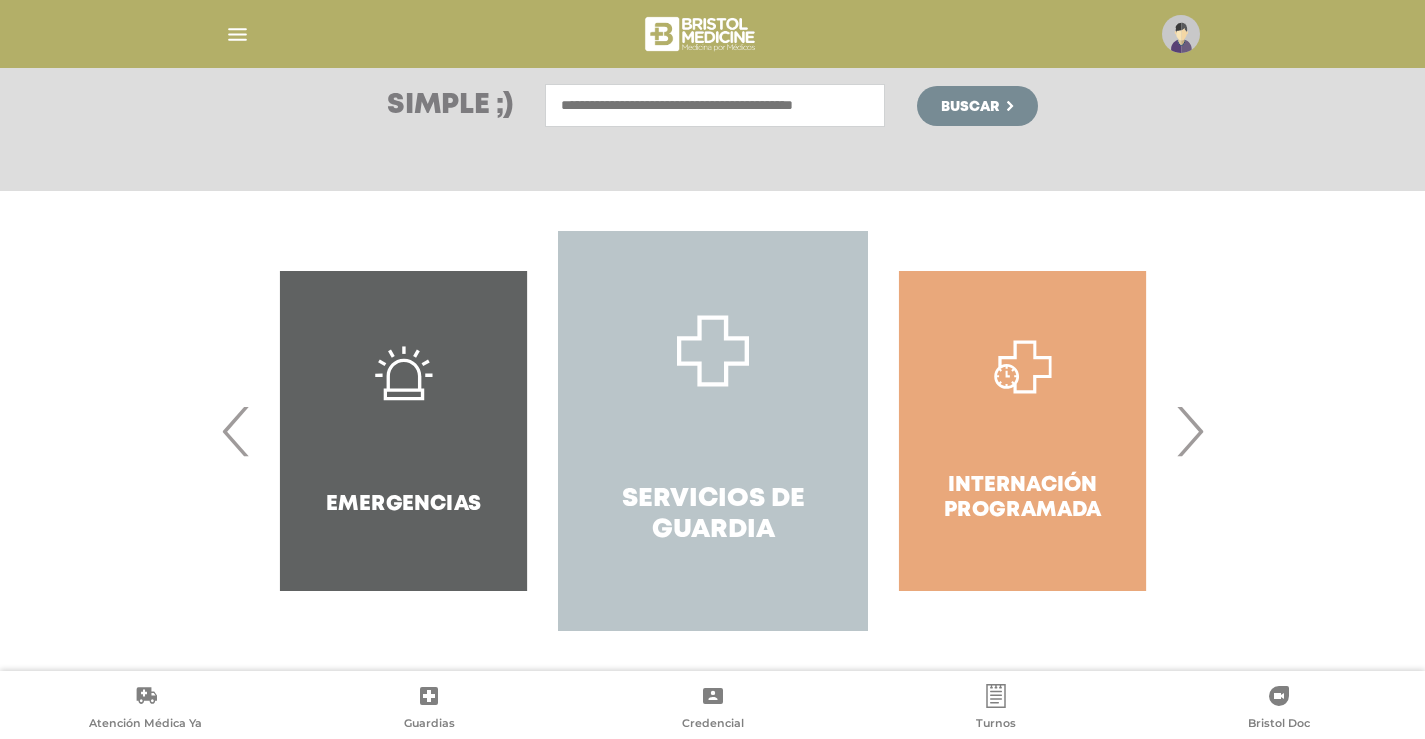 click on "Servicios de Guardia" at bounding box center (712, 515) 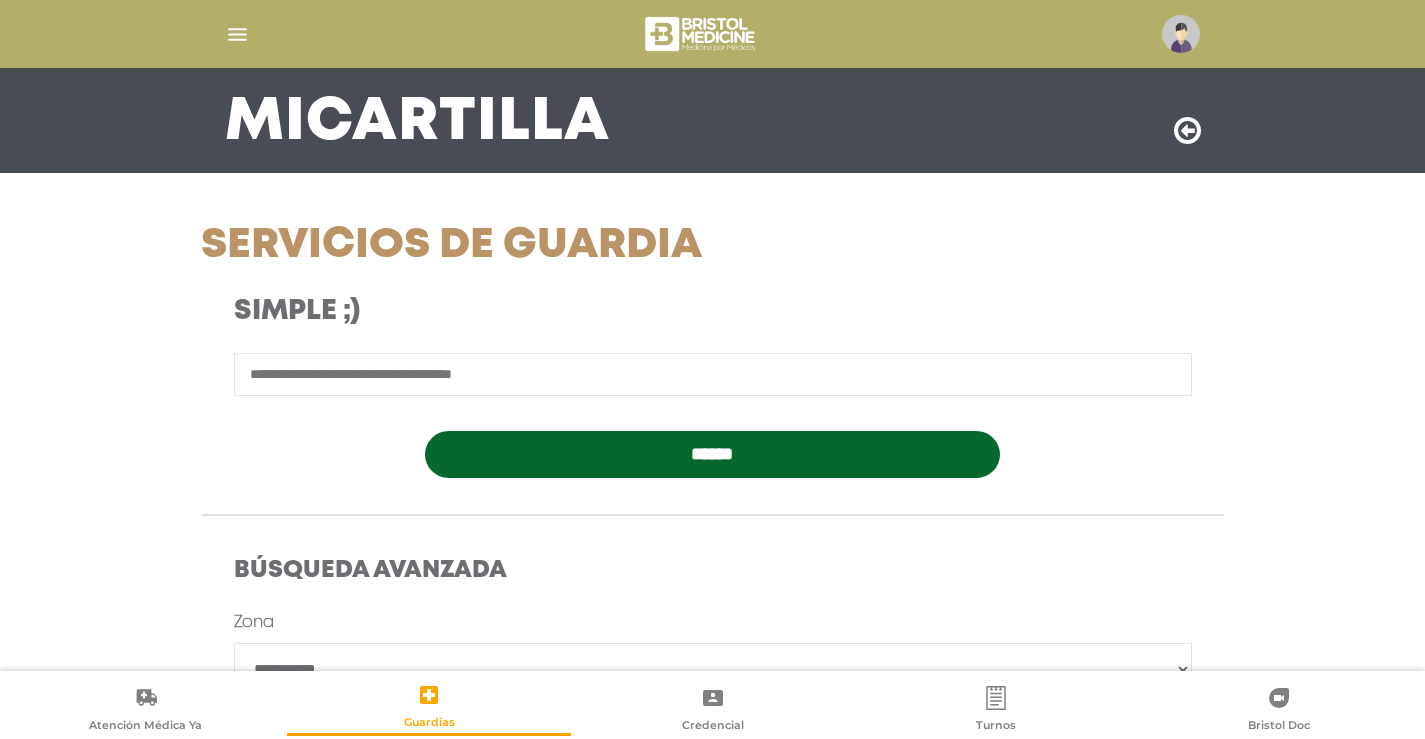 scroll, scrollTop: 300, scrollLeft: 0, axis: vertical 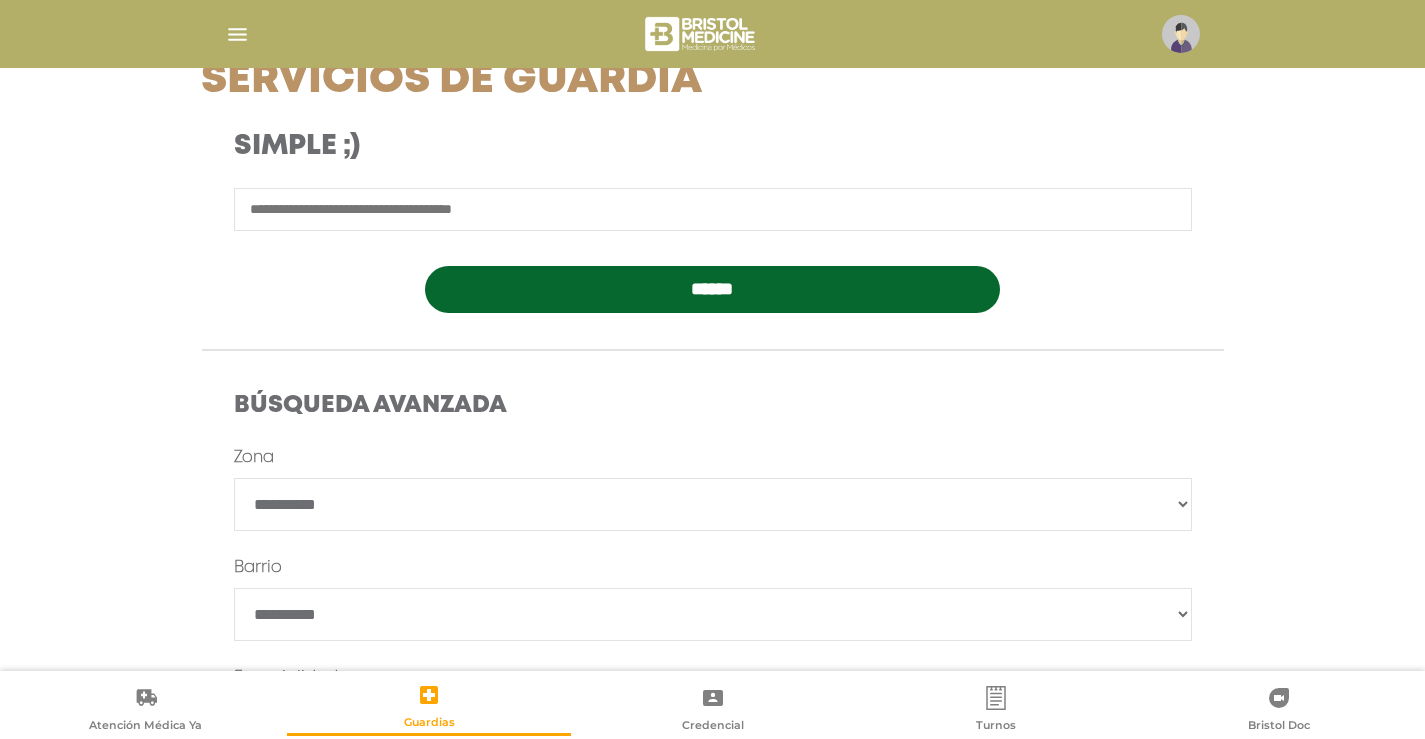 click on "**********" at bounding box center (713, 504) 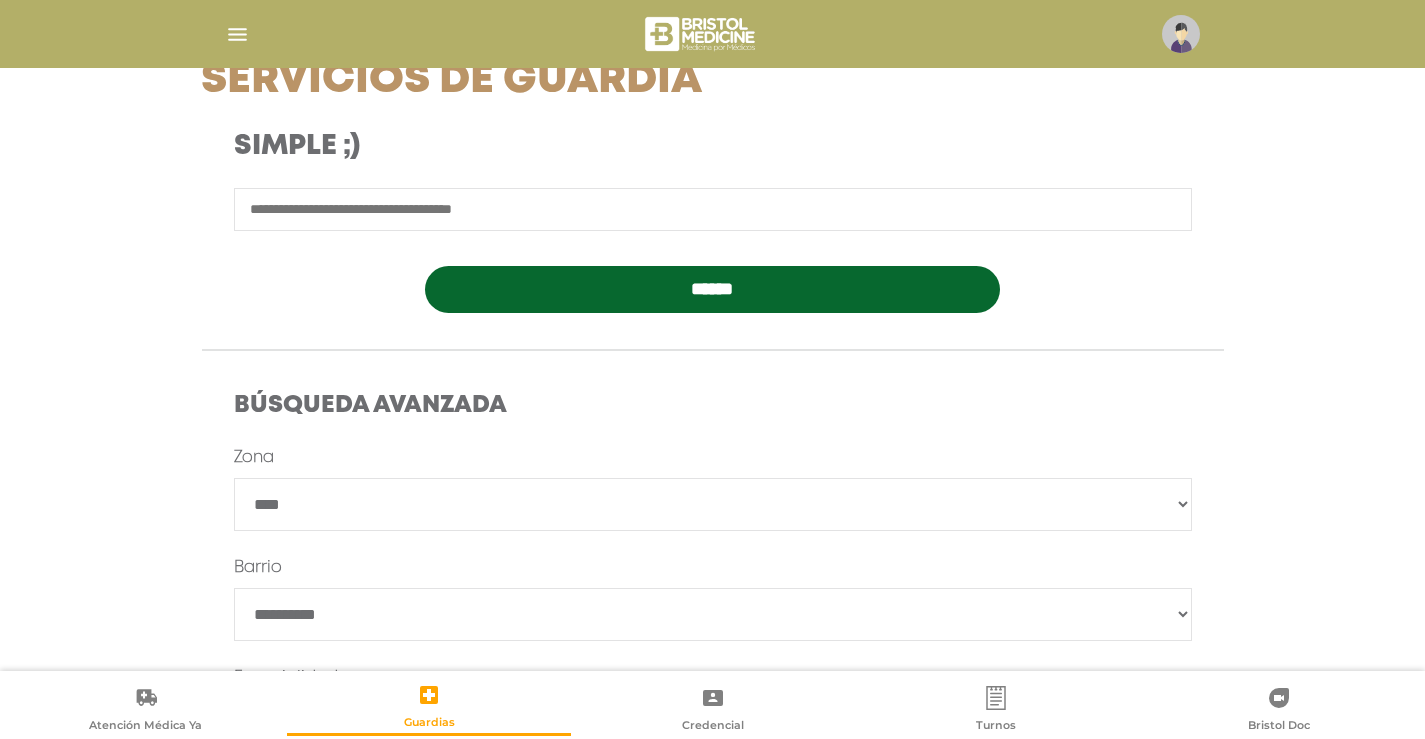 click on "**********" at bounding box center [713, 504] 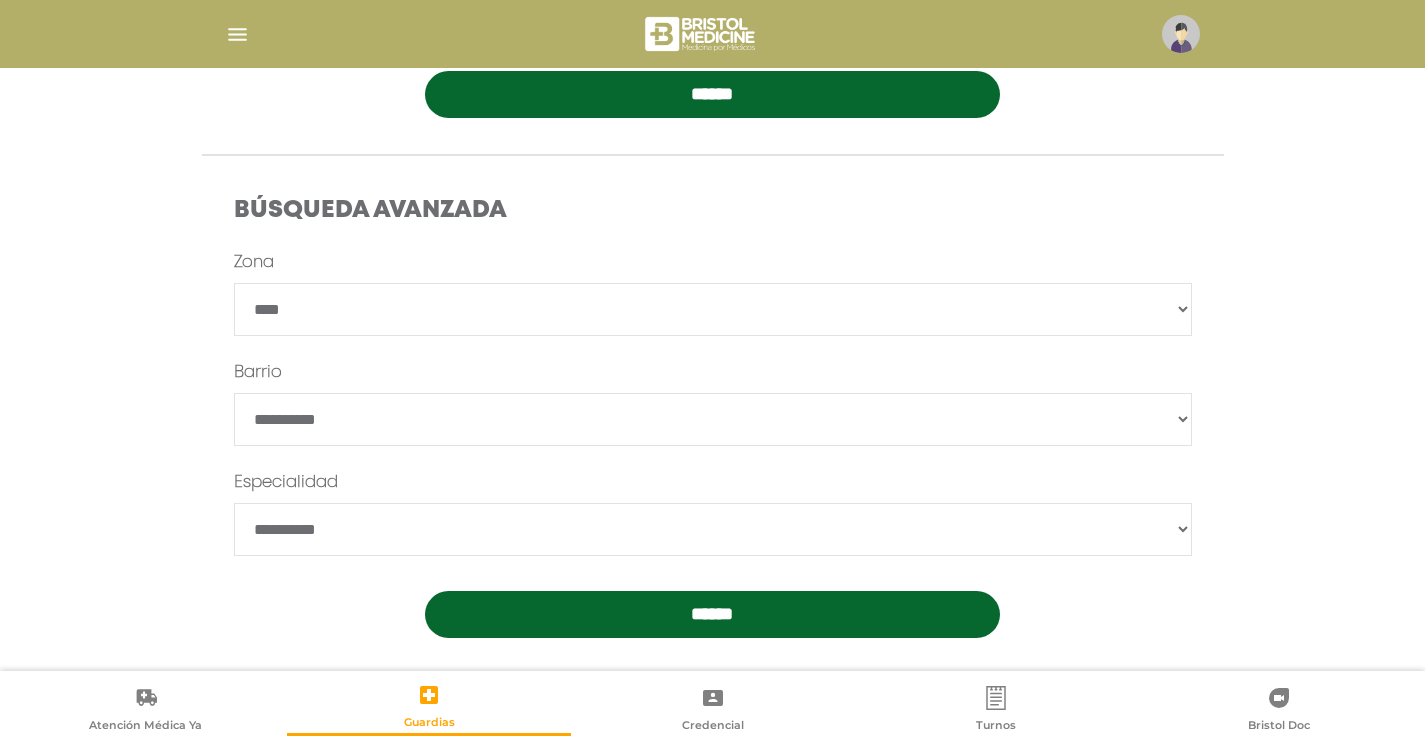 scroll, scrollTop: 512, scrollLeft: 0, axis: vertical 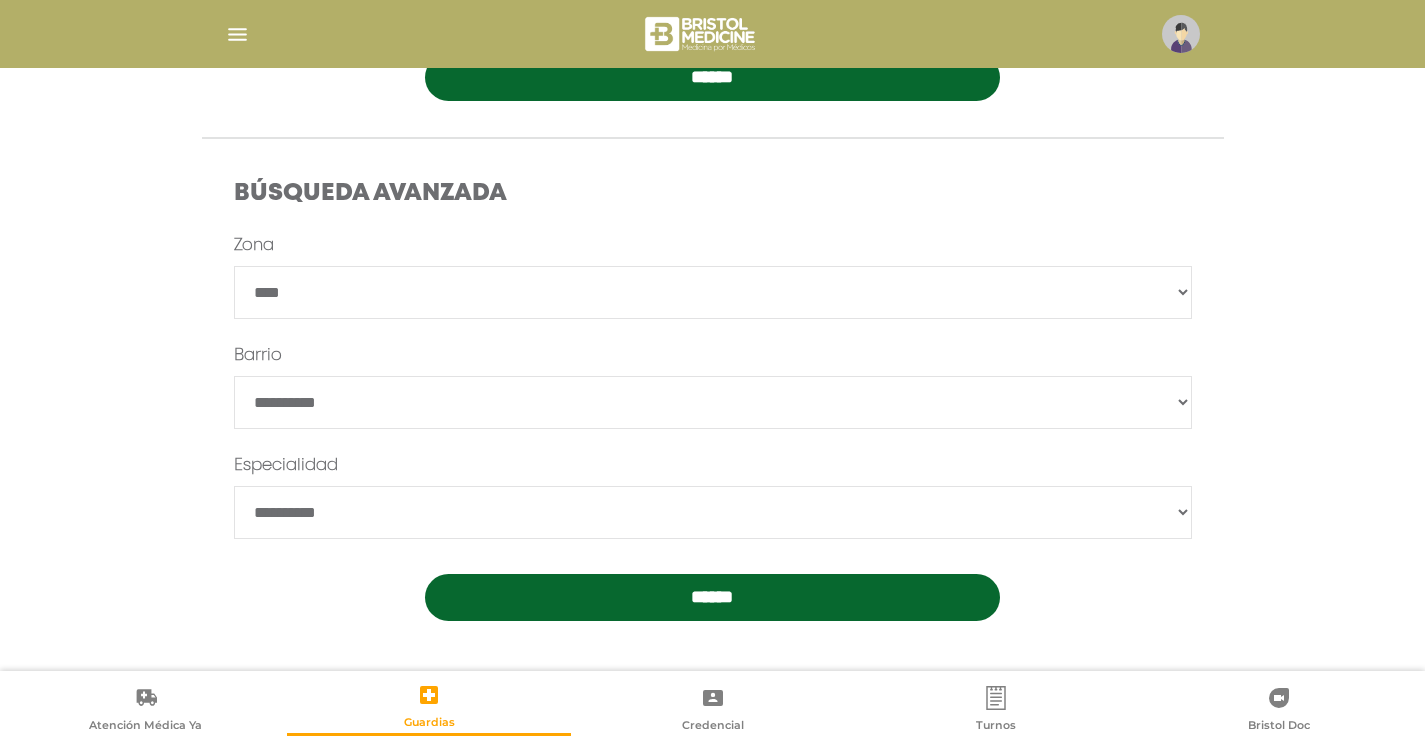 click on "******" at bounding box center (712, 597) 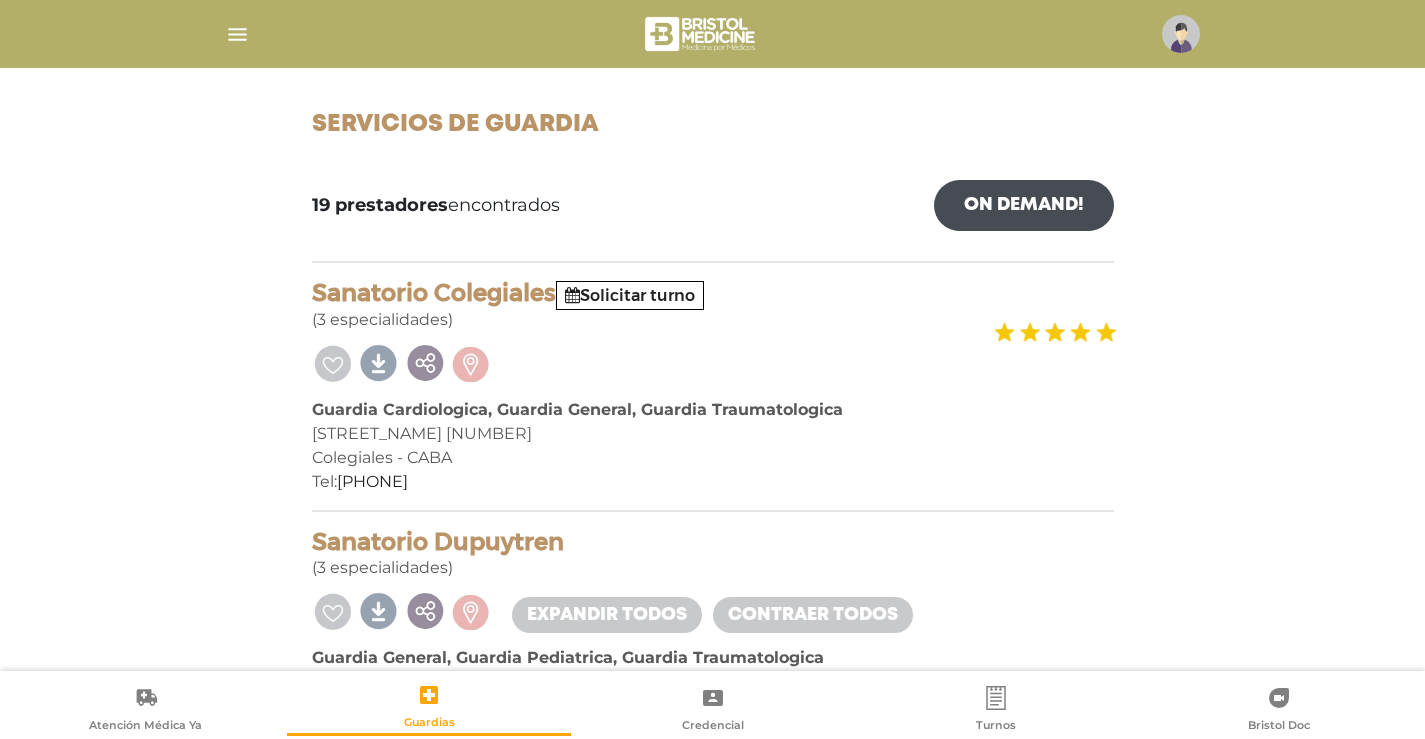 scroll, scrollTop: 212, scrollLeft: 0, axis: vertical 